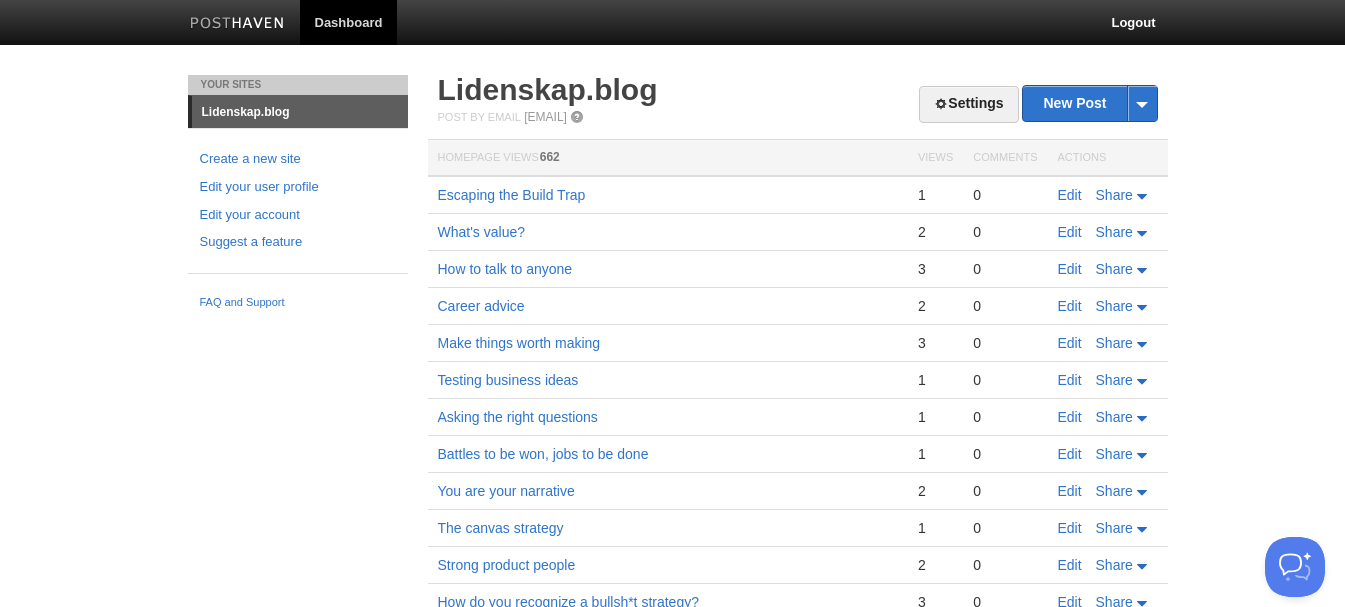 scroll, scrollTop: 0, scrollLeft: 0, axis: both 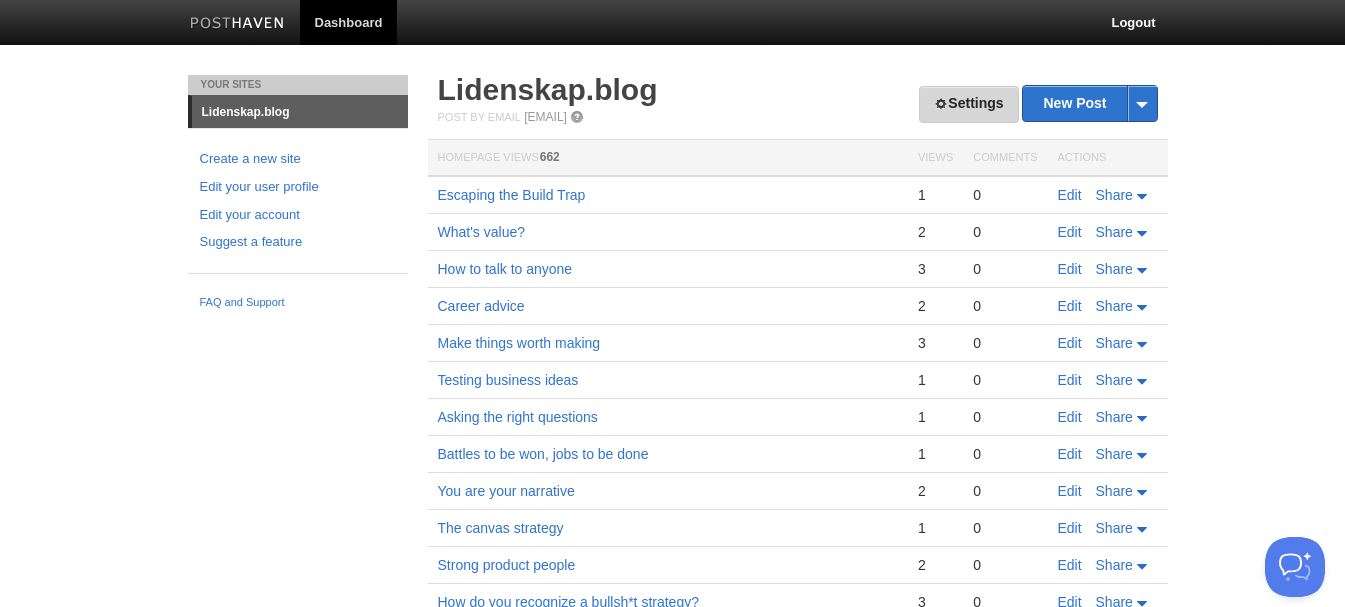 click on "Settings" at bounding box center (968, 104) 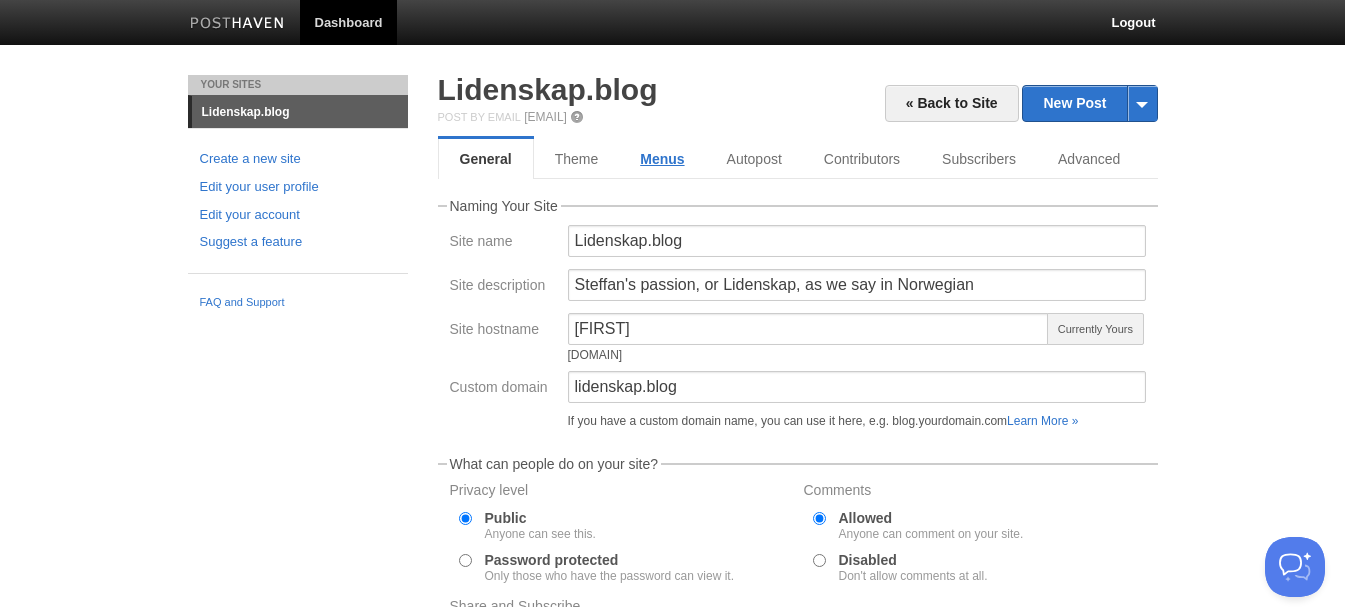 click on "Menus" at bounding box center [662, 159] 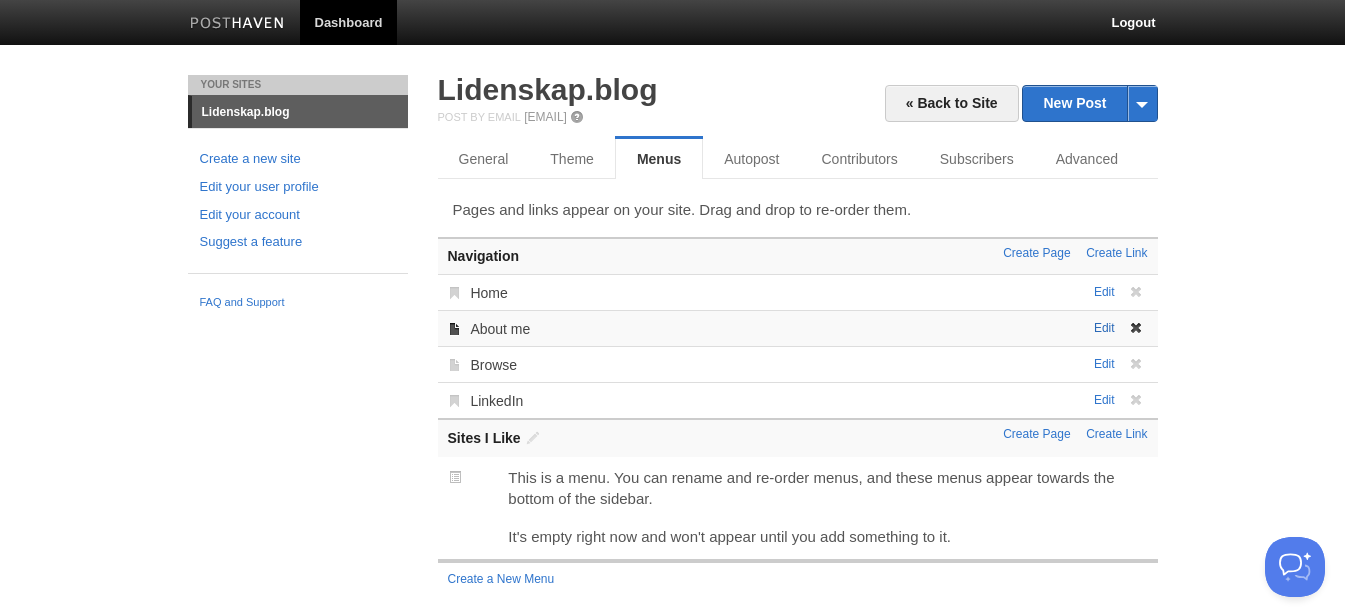 click on "Edit" at bounding box center (1104, 328) 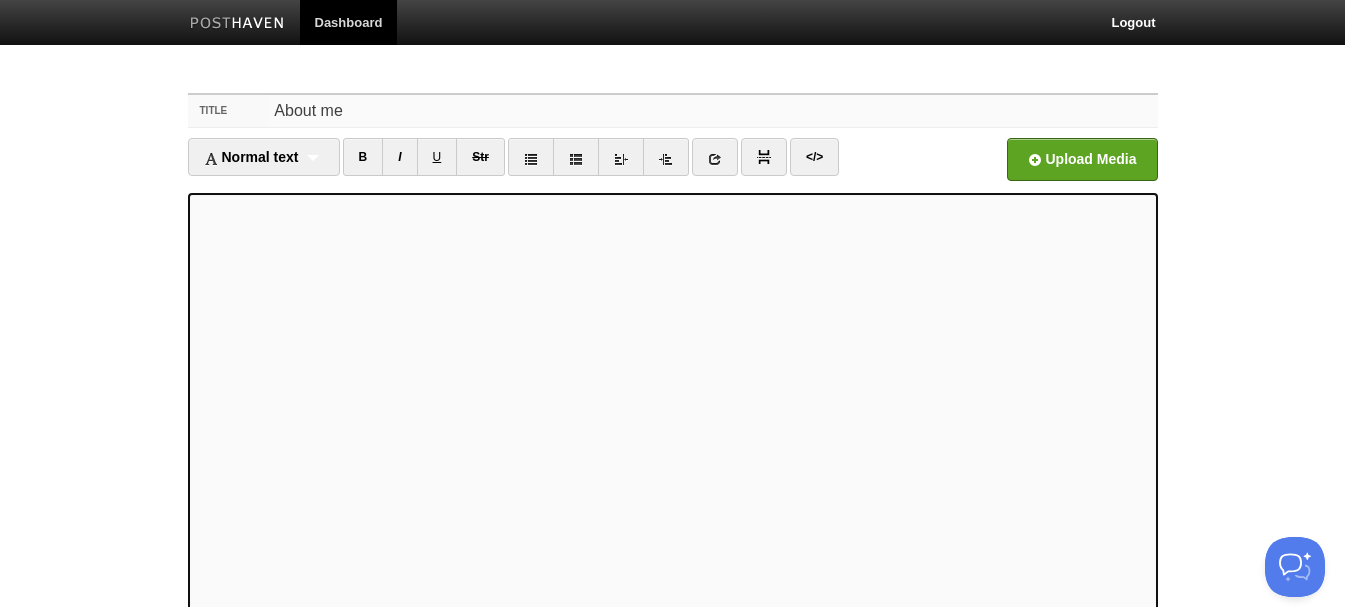 click on "About me" at bounding box center (712, 111) 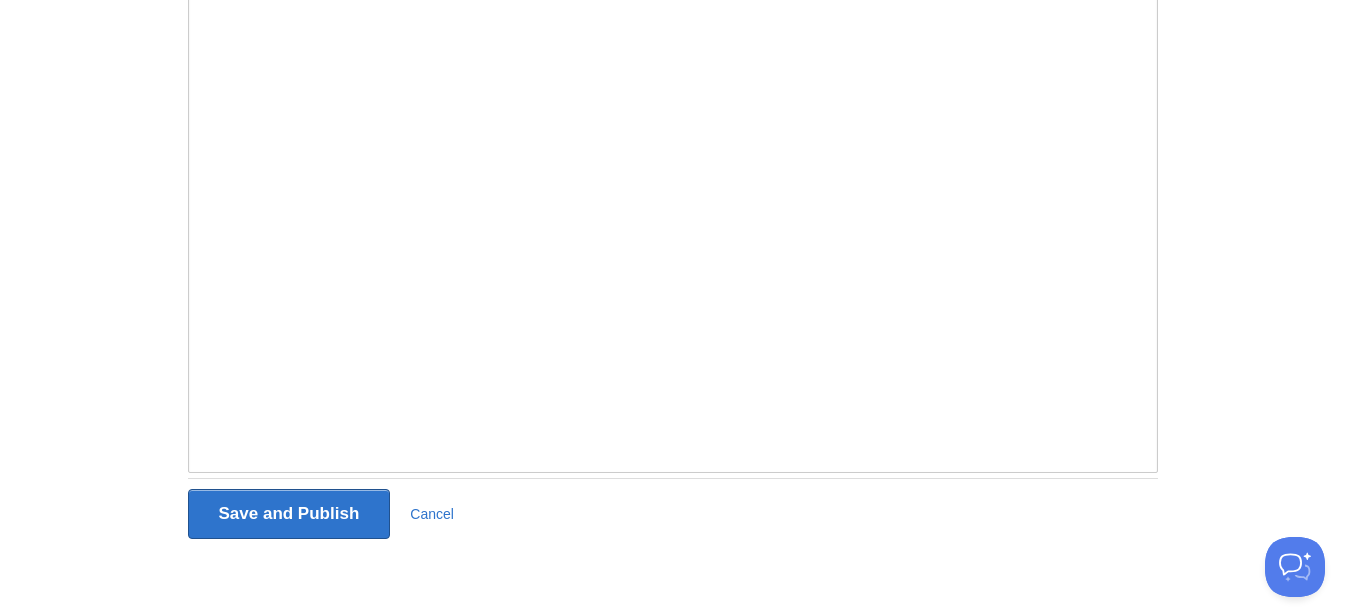 scroll, scrollTop: 207, scrollLeft: 0, axis: vertical 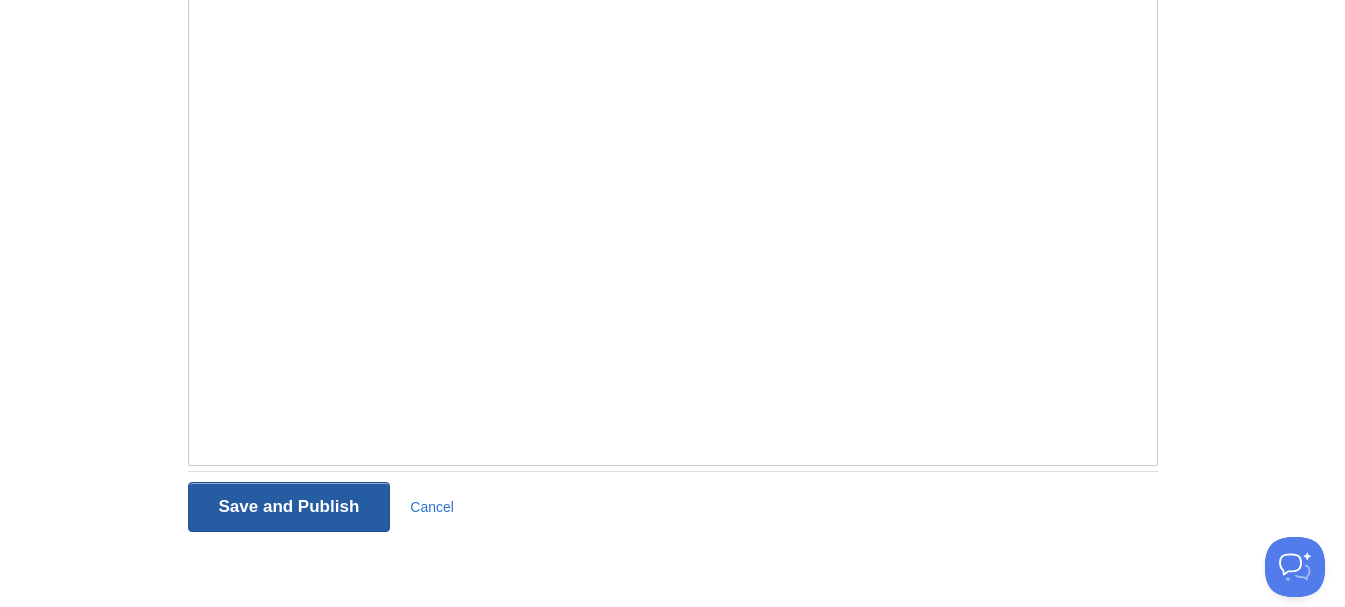 type on "About me and the blog" 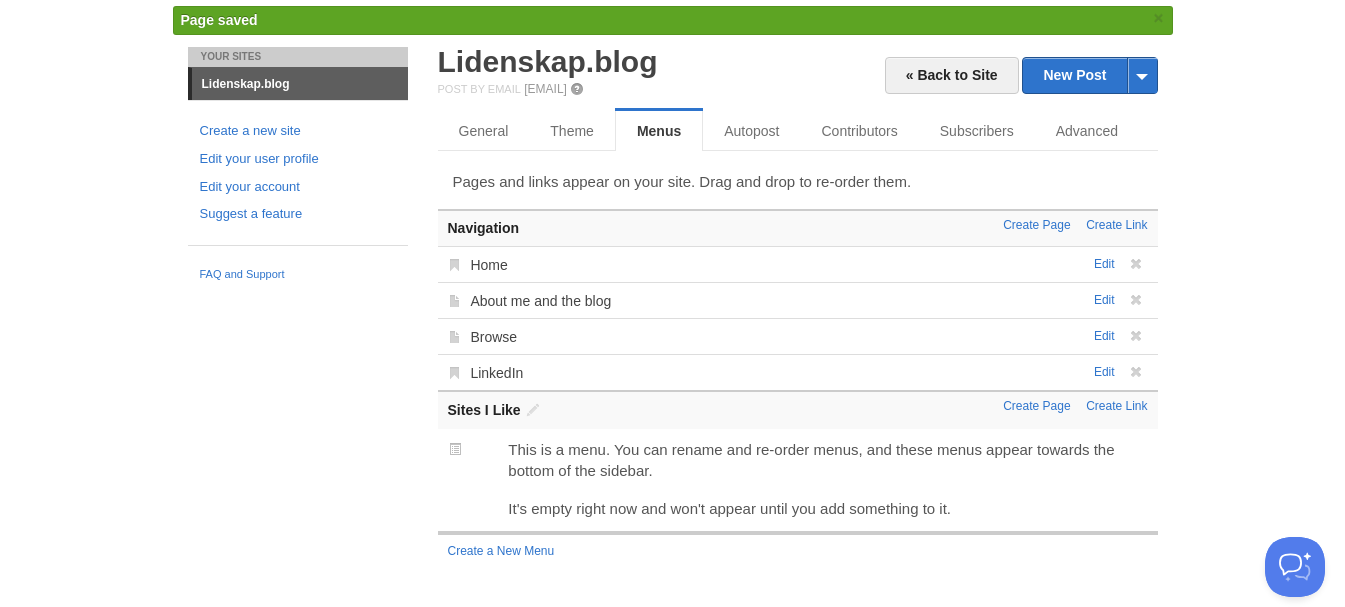 scroll, scrollTop: 69, scrollLeft: 0, axis: vertical 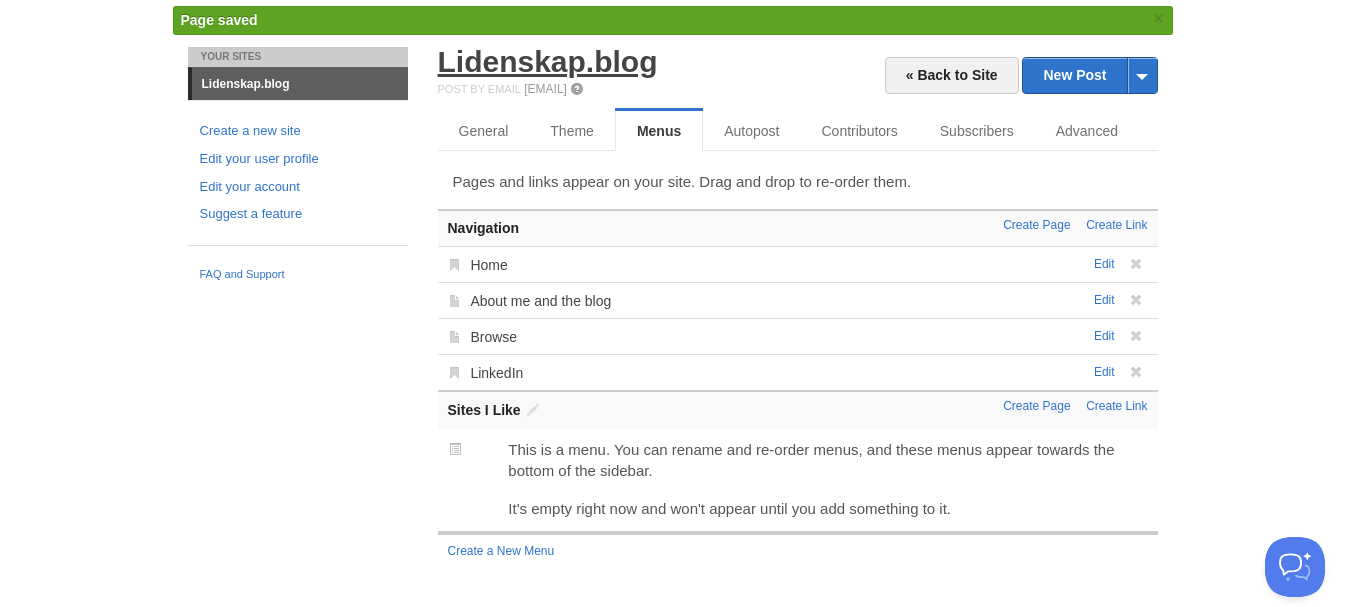 click on "Lidenskap.blog" at bounding box center [548, 61] 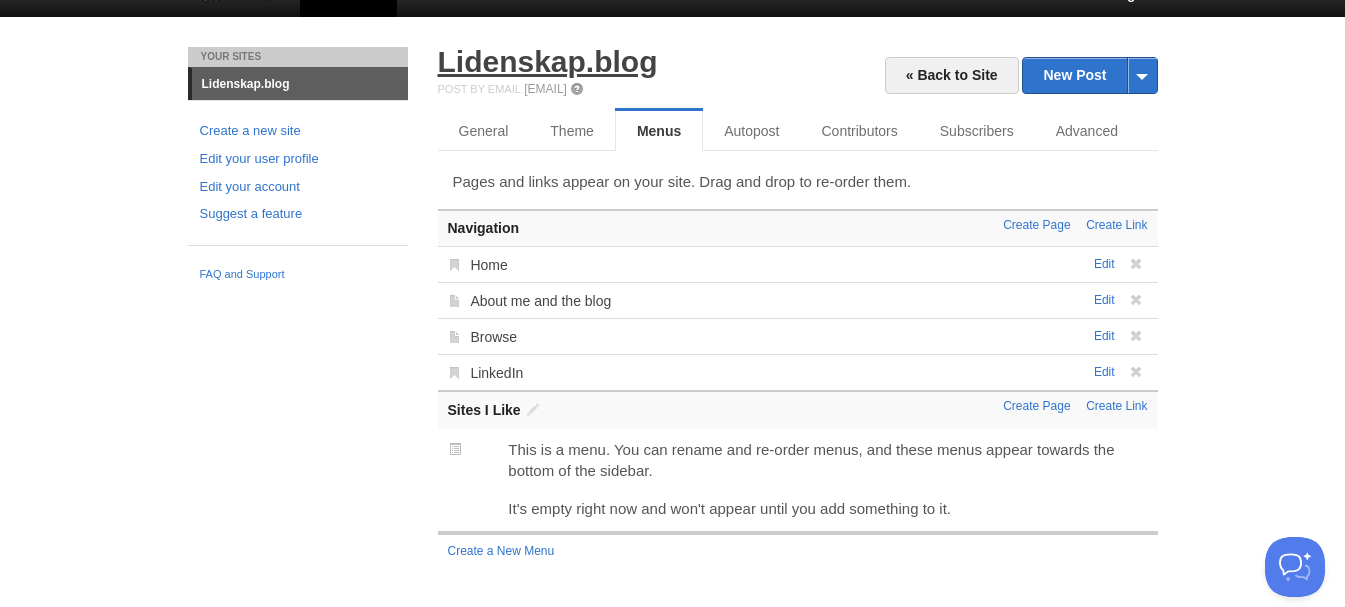 scroll, scrollTop: 28, scrollLeft: 0, axis: vertical 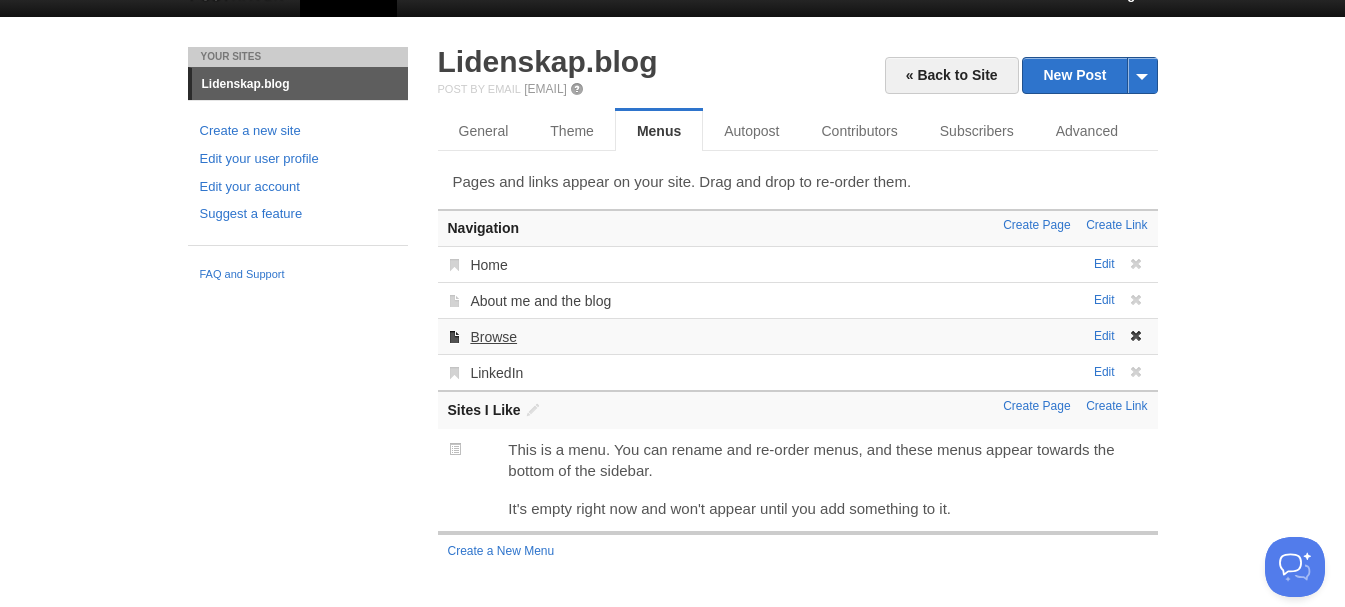 click on "Browse" at bounding box center (493, 337) 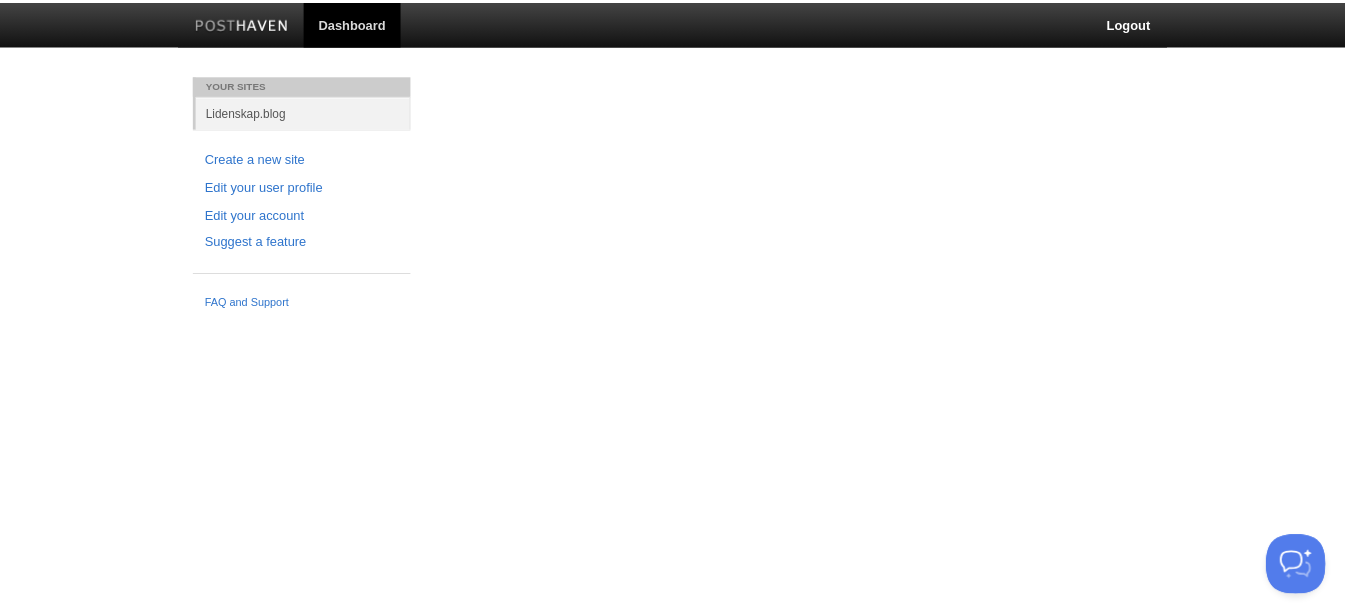 scroll, scrollTop: 0, scrollLeft: 0, axis: both 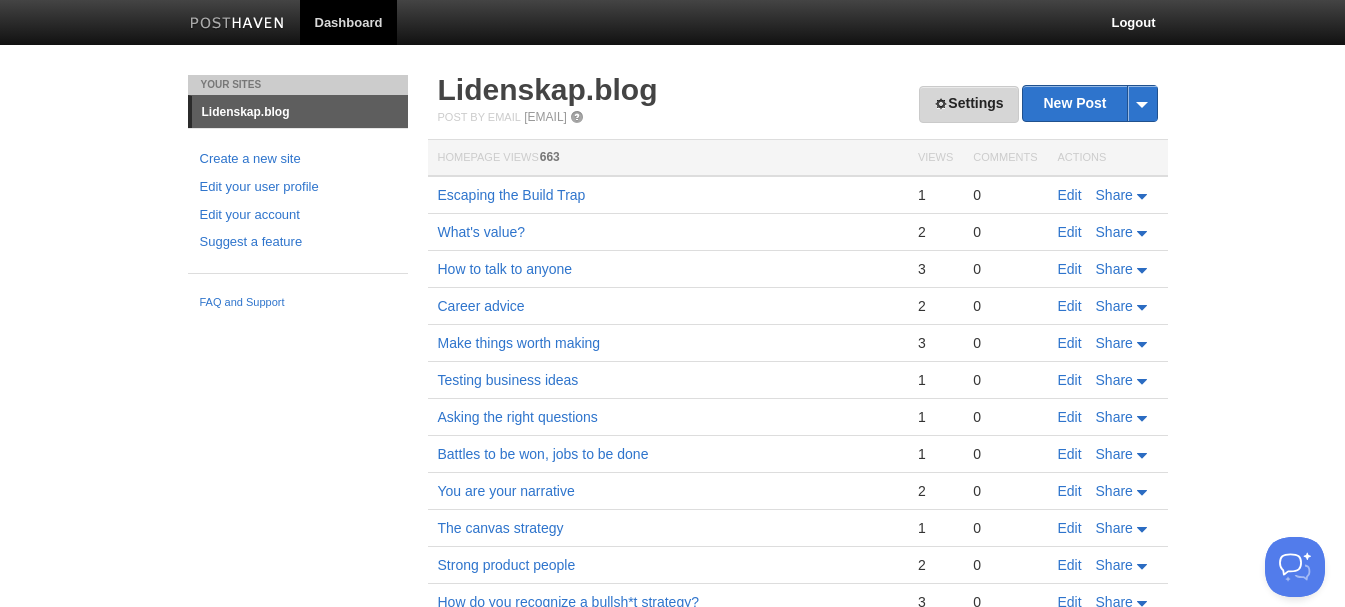 click on "Settings" at bounding box center [968, 104] 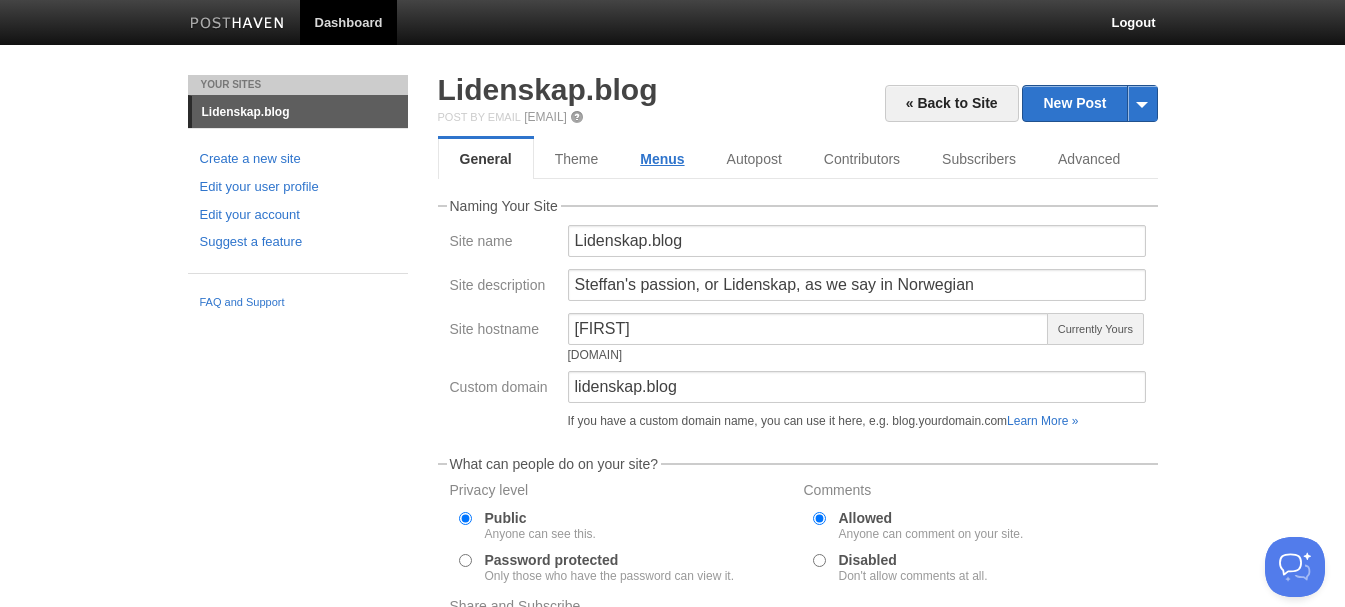 click on "Menus" at bounding box center (662, 159) 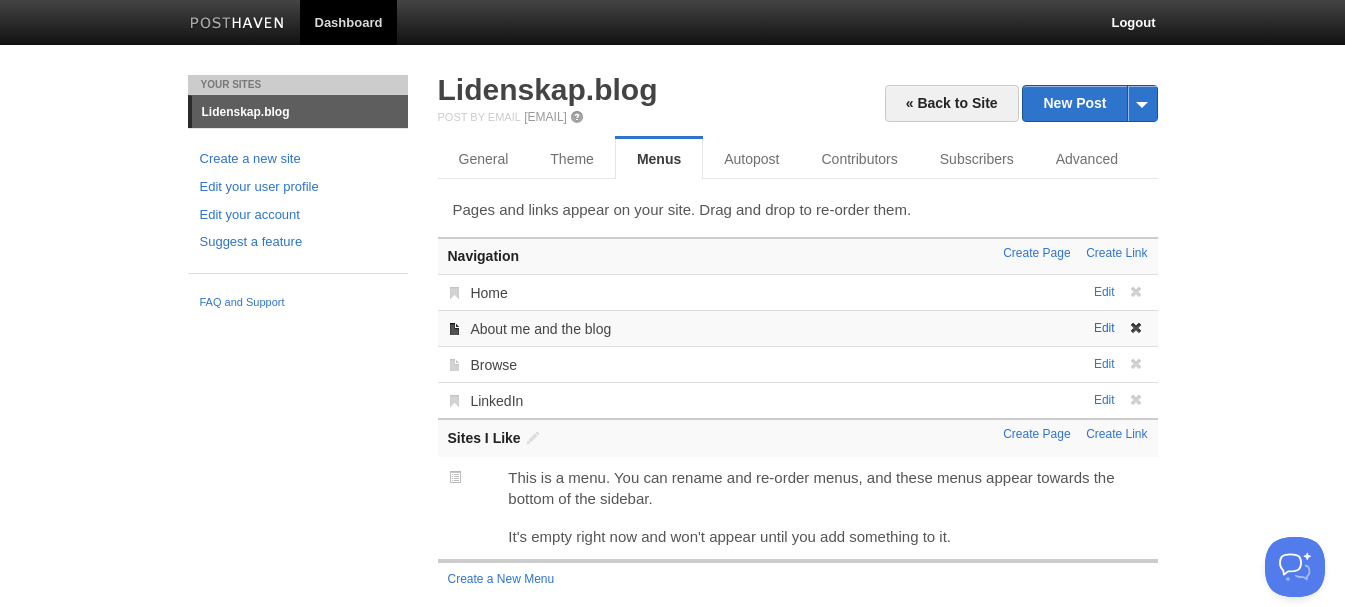 click on "Edit" at bounding box center (1104, 328) 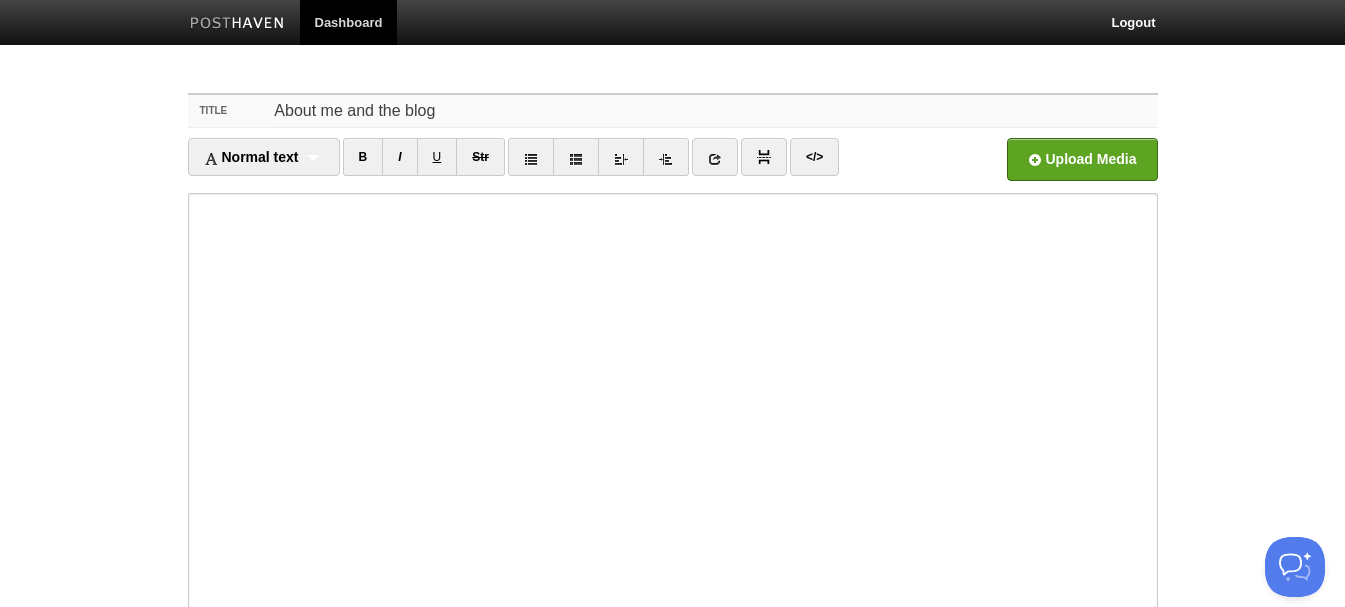 drag, startPoint x: 349, startPoint y: 108, endPoint x: 624, endPoint y: 116, distance: 275.11633 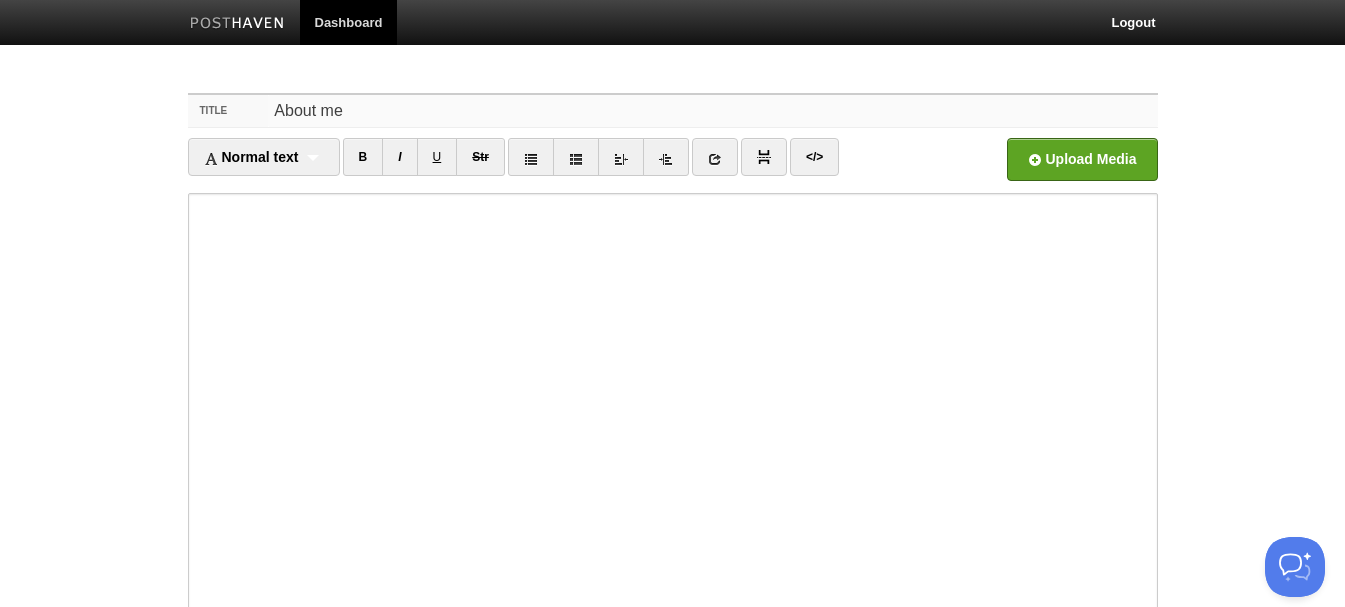 scroll, scrollTop: 207, scrollLeft: 0, axis: vertical 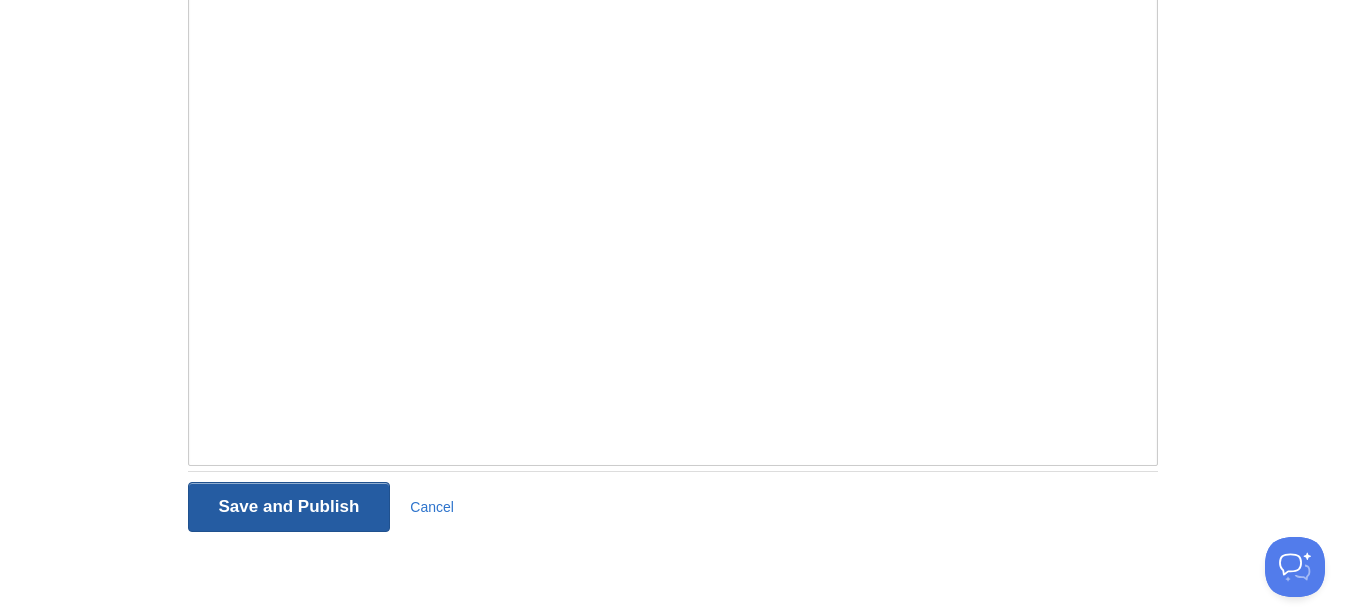 type on "About me" 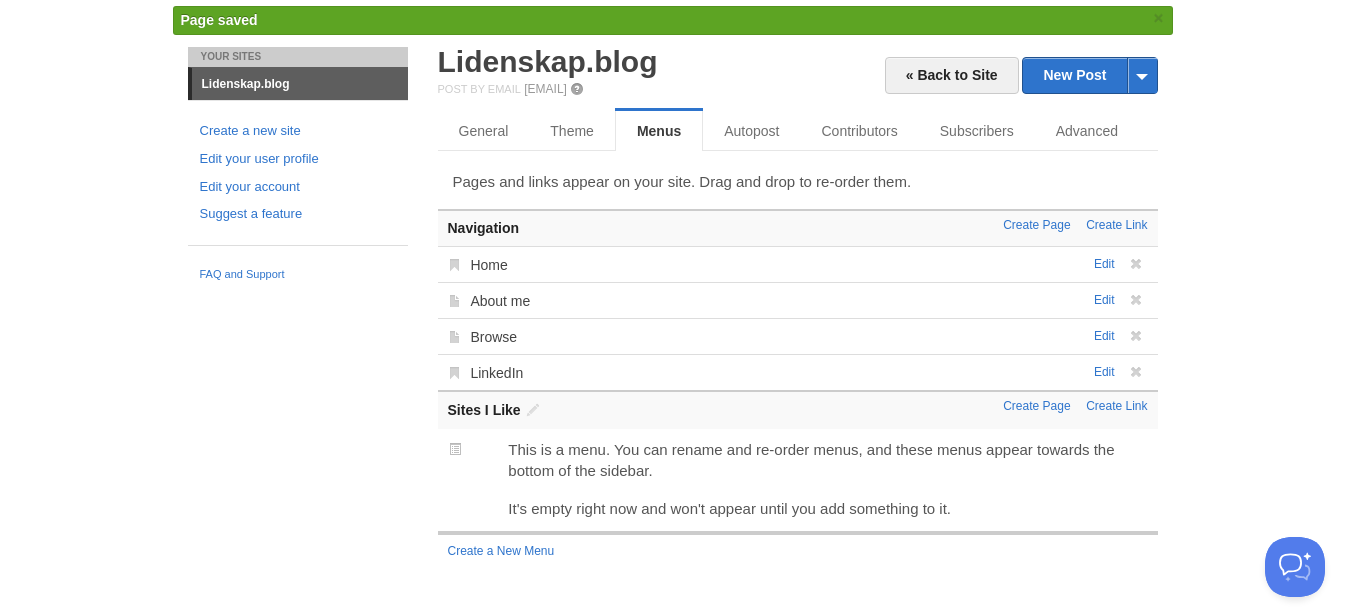 scroll, scrollTop: 69, scrollLeft: 0, axis: vertical 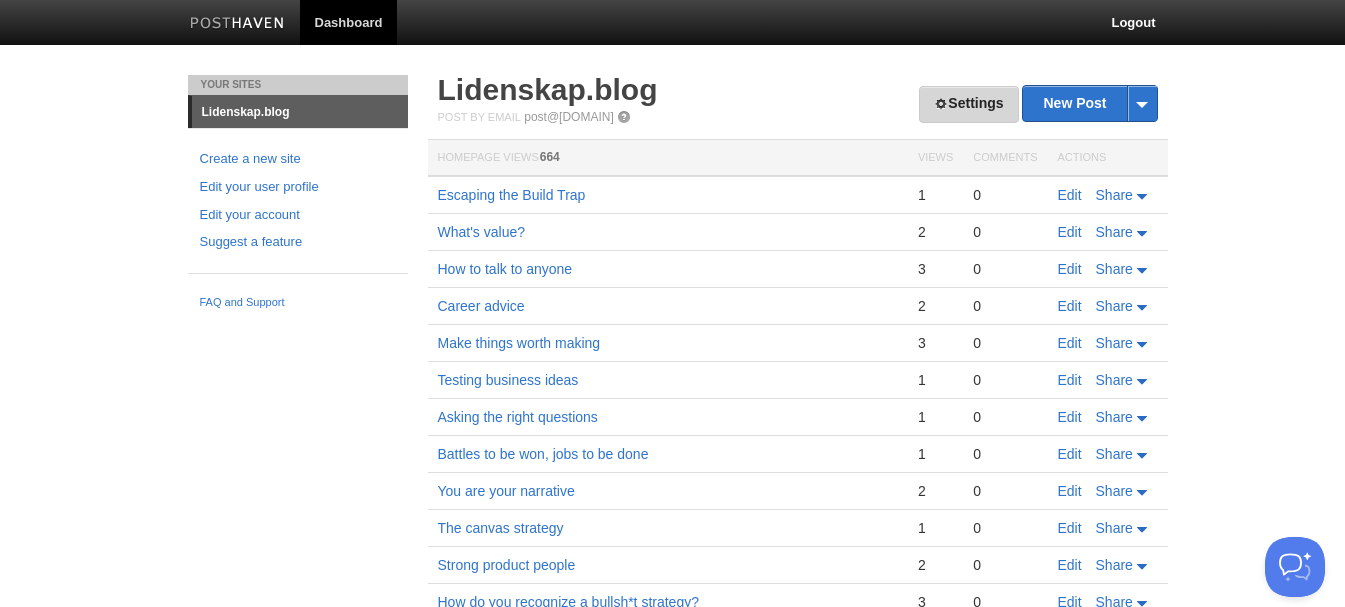 click on "Settings" at bounding box center [968, 104] 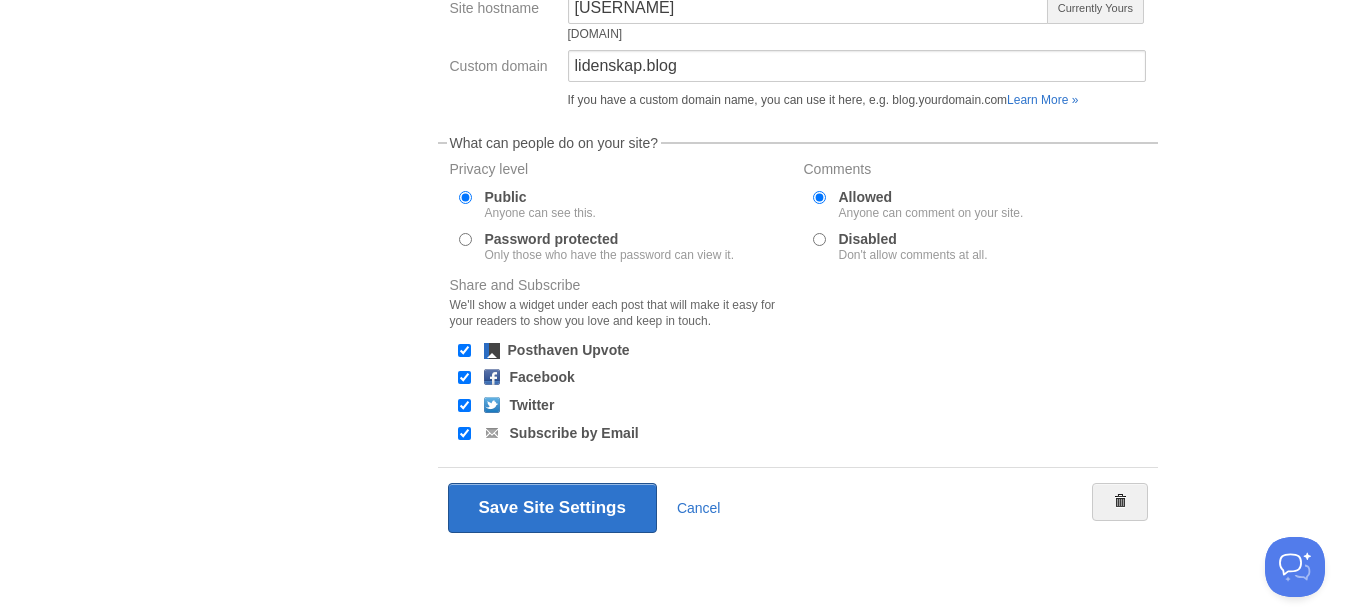 scroll, scrollTop: 0, scrollLeft: 0, axis: both 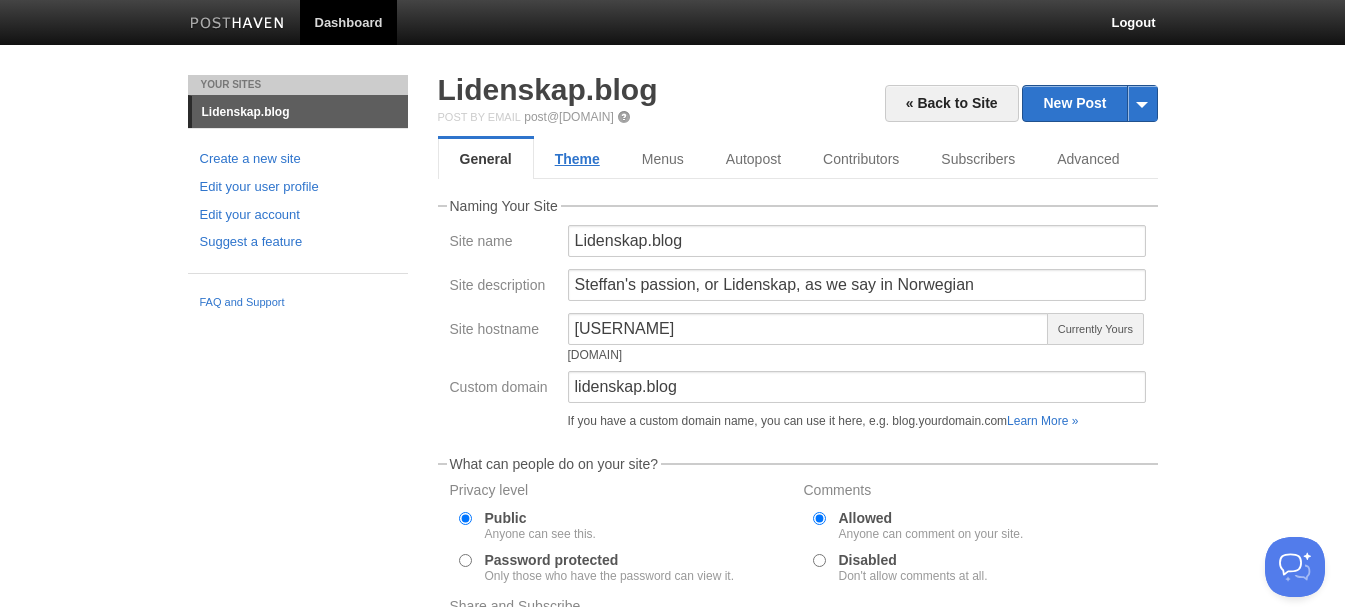 click on "Theme" at bounding box center [577, 159] 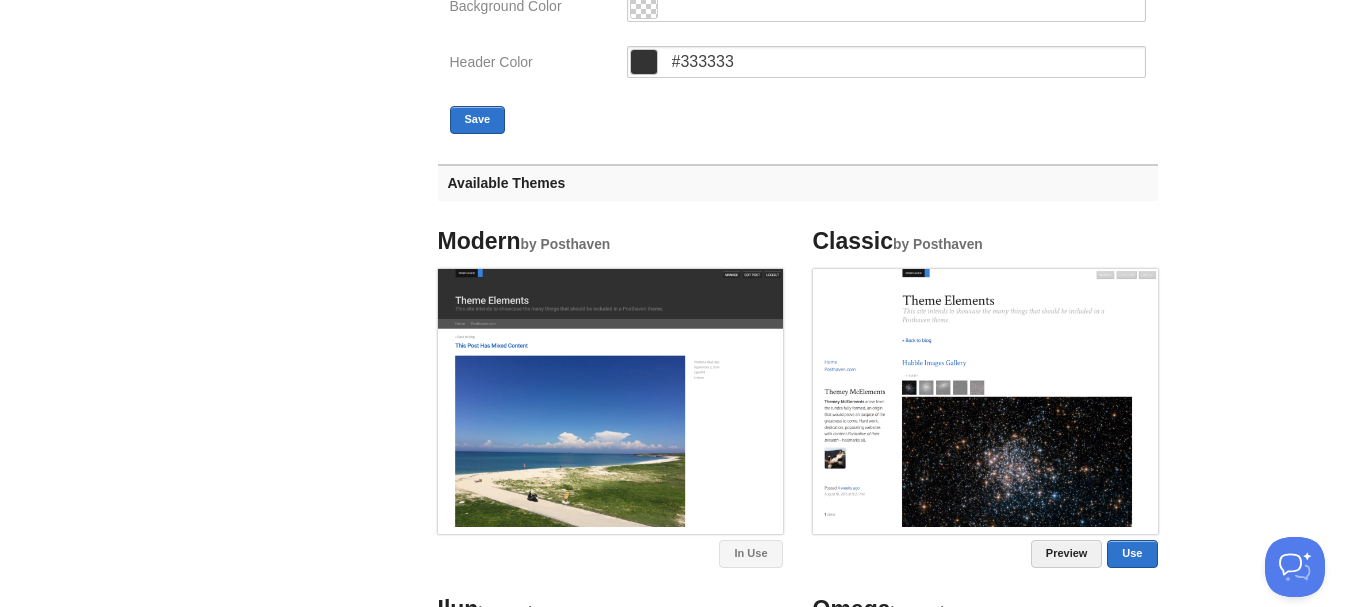 scroll, scrollTop: 0, scrollLeft: 0, axis: both 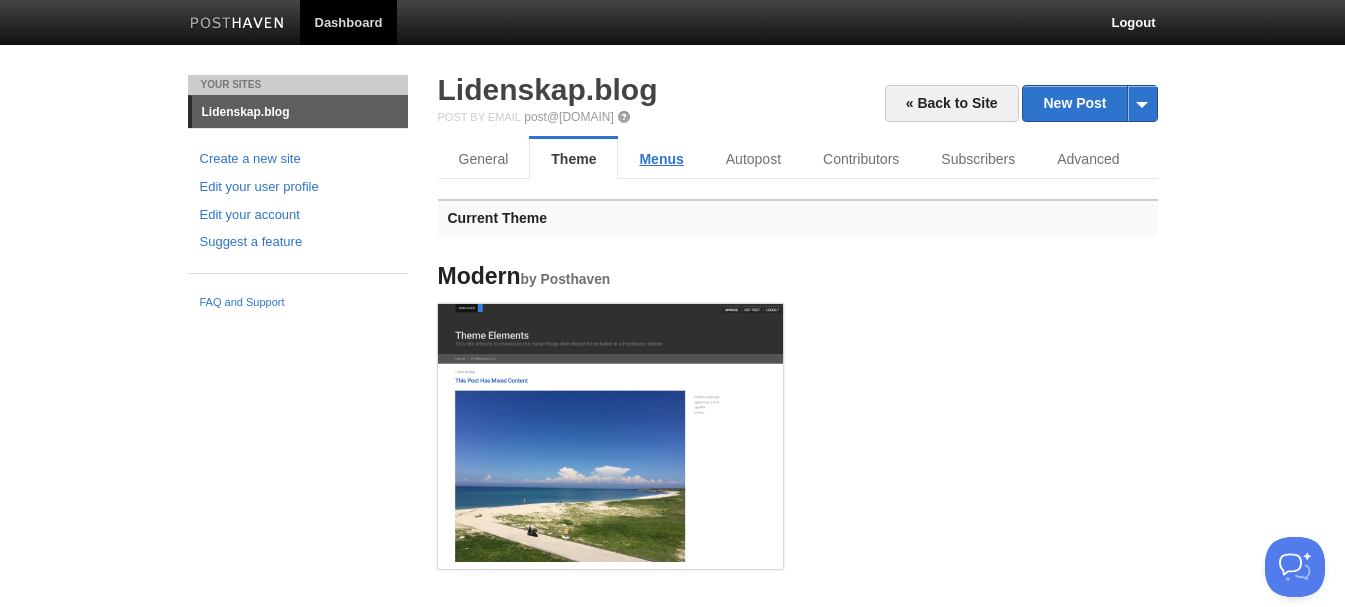 click on "Menus" at bounding box center [661, 159] 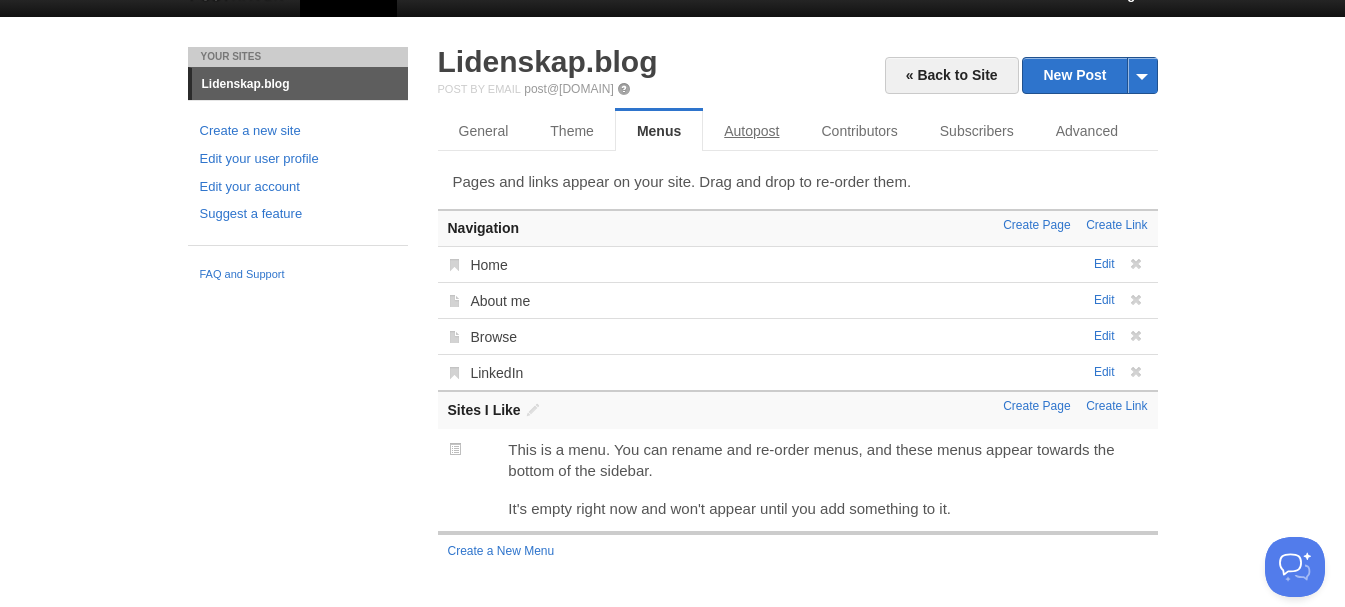 scroll, scrollTop: 0, scrollLeft: 0, axis: both 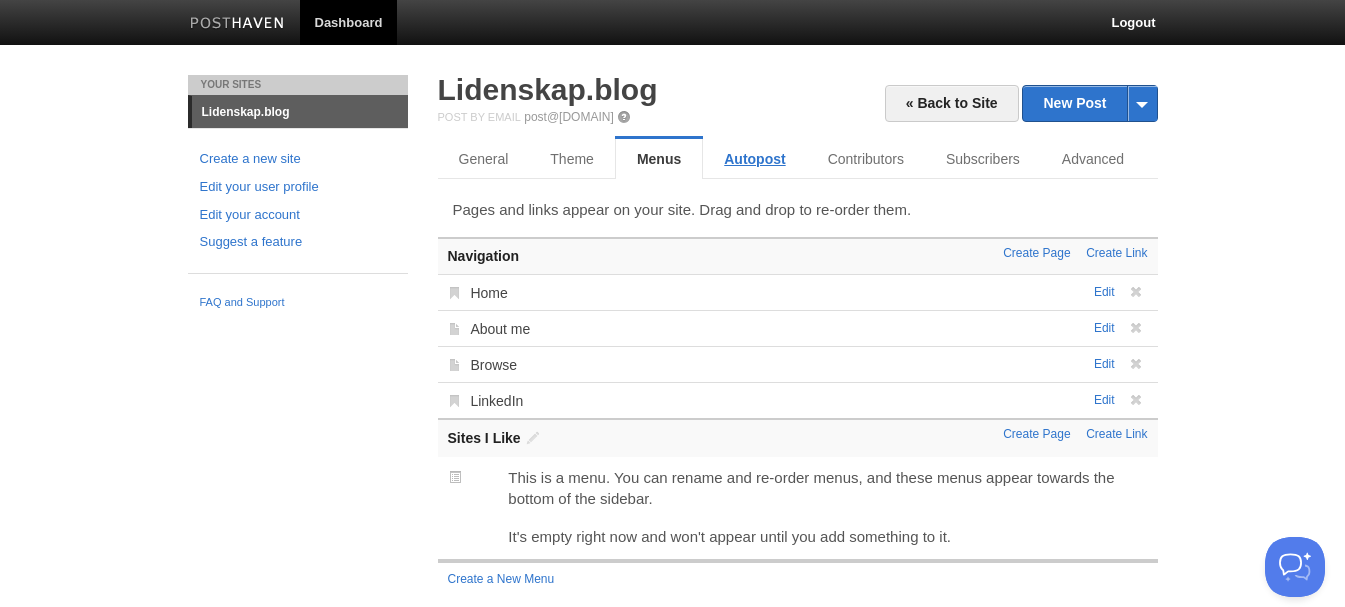 click on "Autopost" at bounding box center (754, 159) 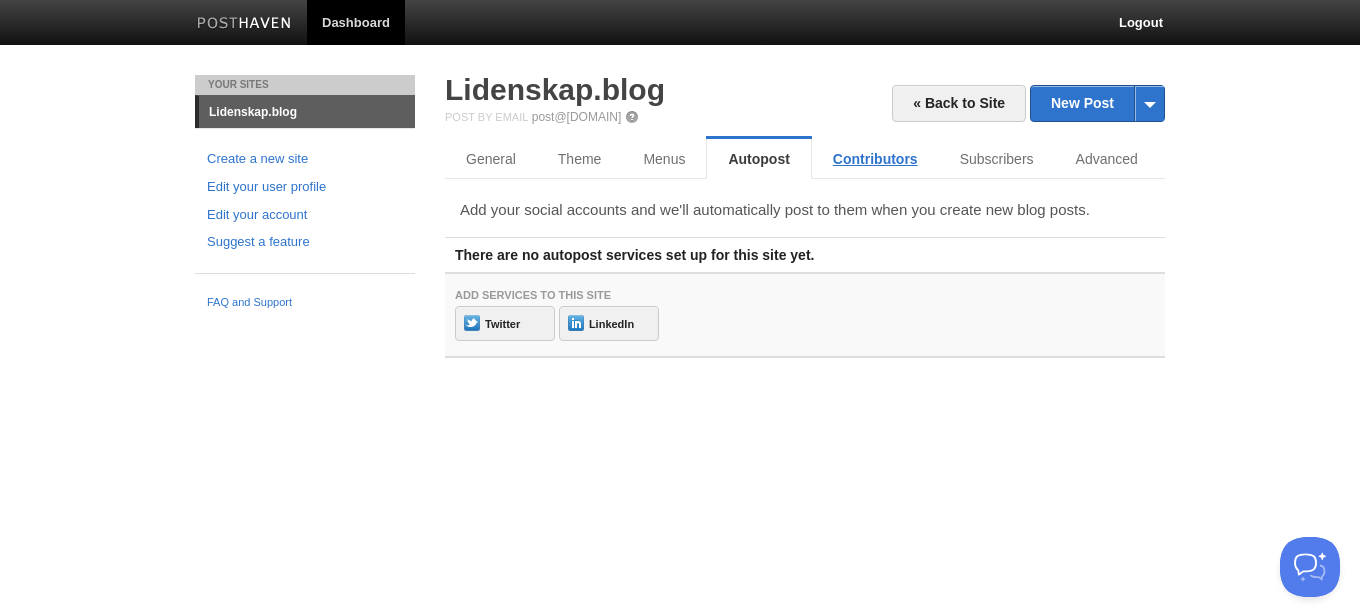 click on "Contributors" at bounding box center [875, 159] 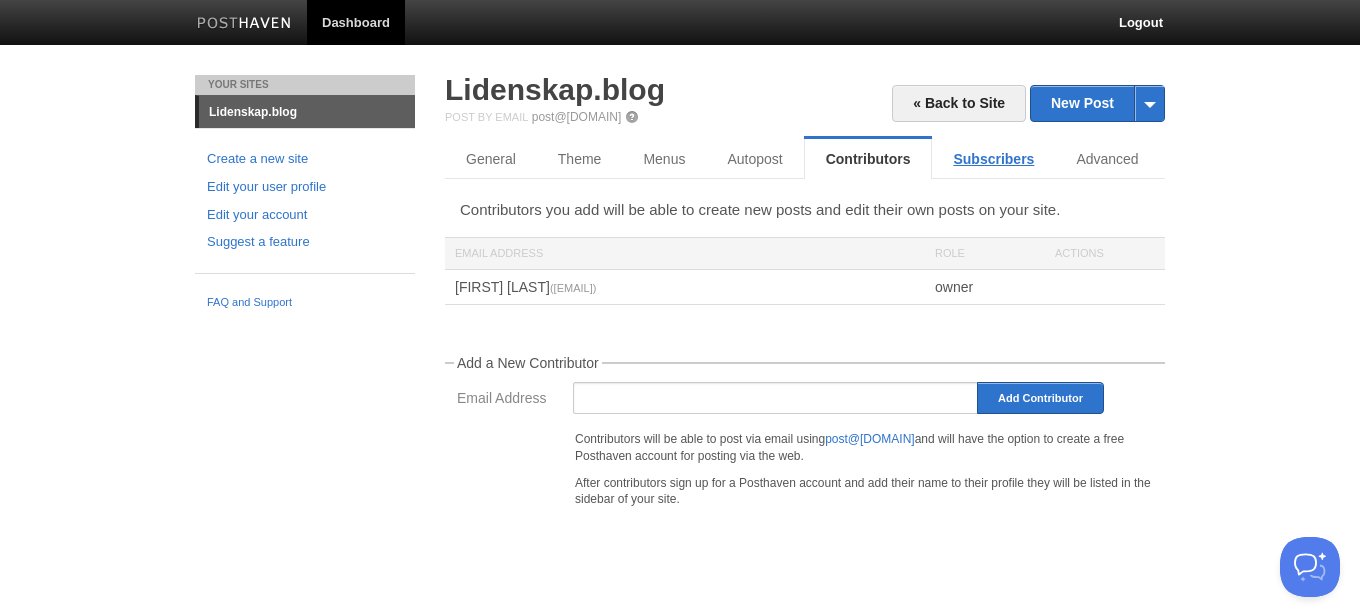 click on "Subscribers" at bounding box center (993, 159) 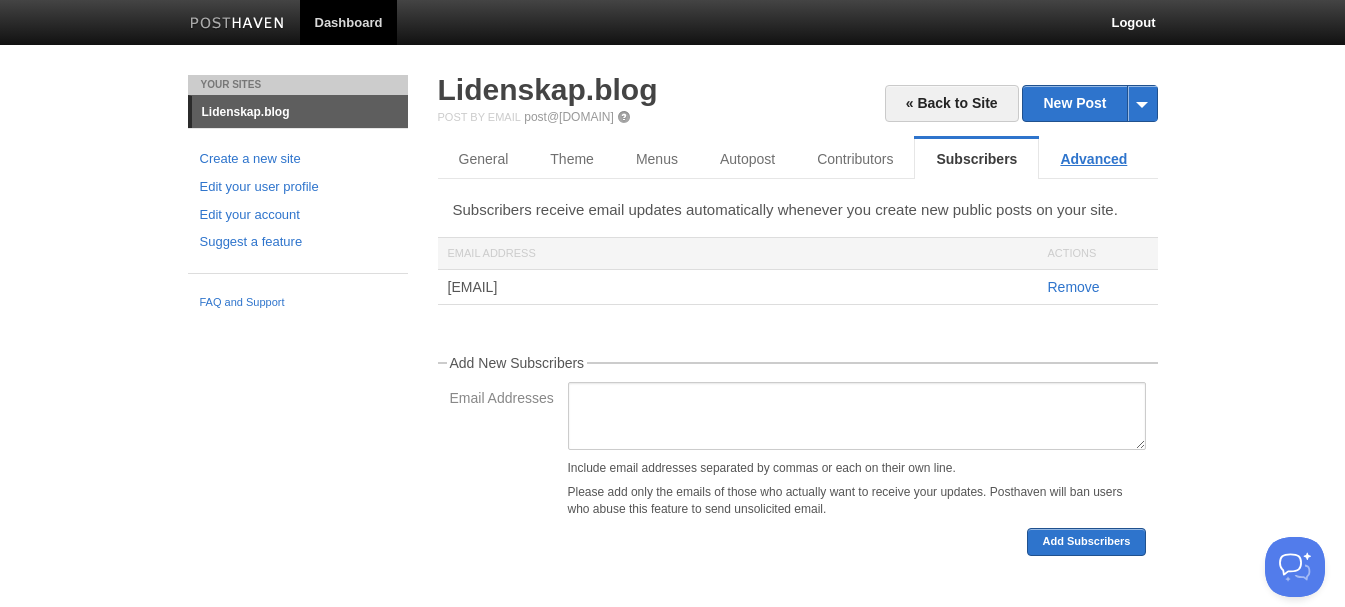 click on "Advanced" at bounding box center (1093, 159) 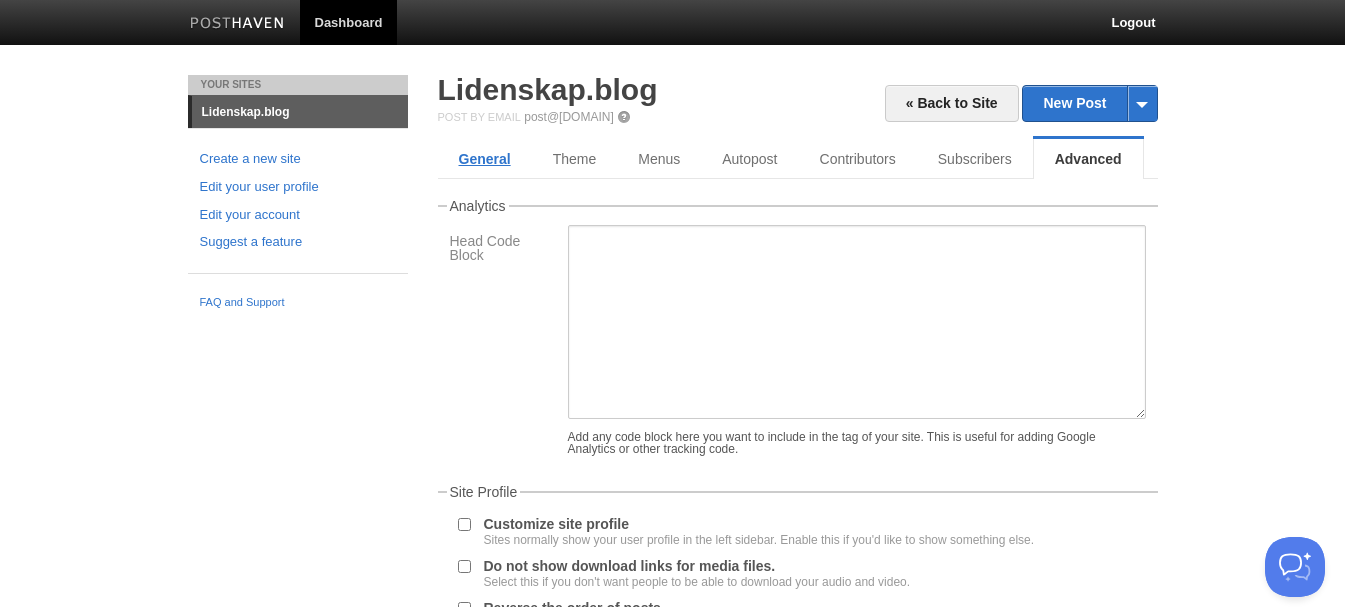 click on "General" at bounding box center [485, 159] 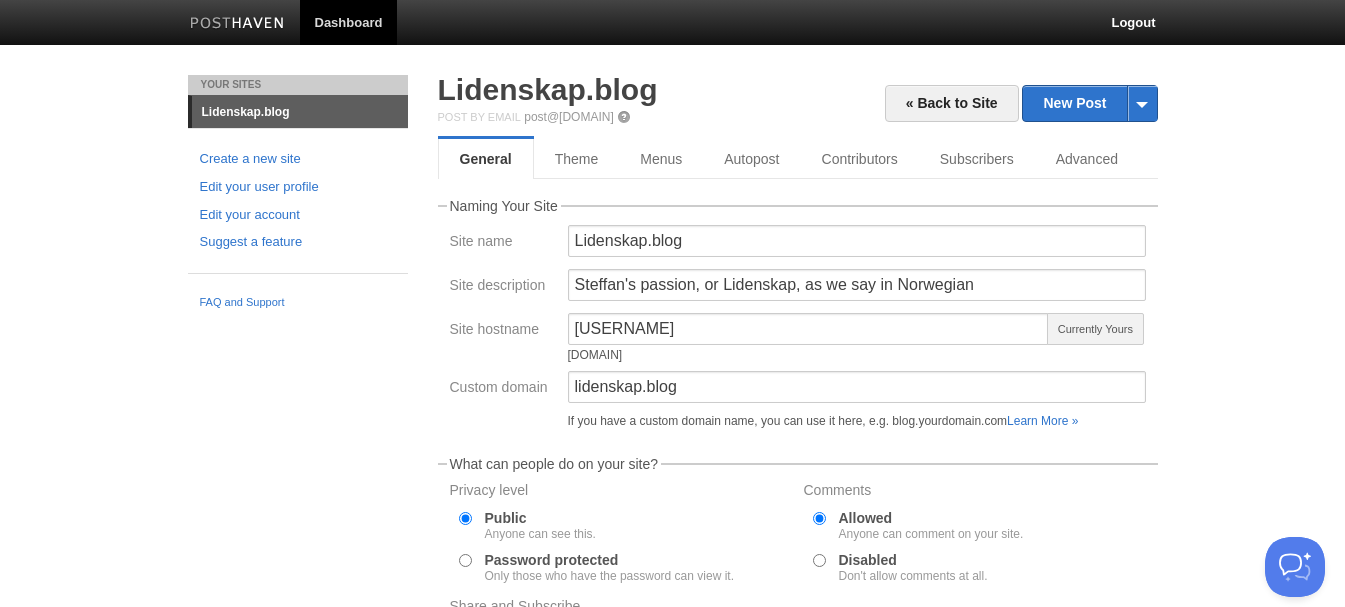 scroll, scrollTop: 100, scrollLeft: 0, axis: vertical 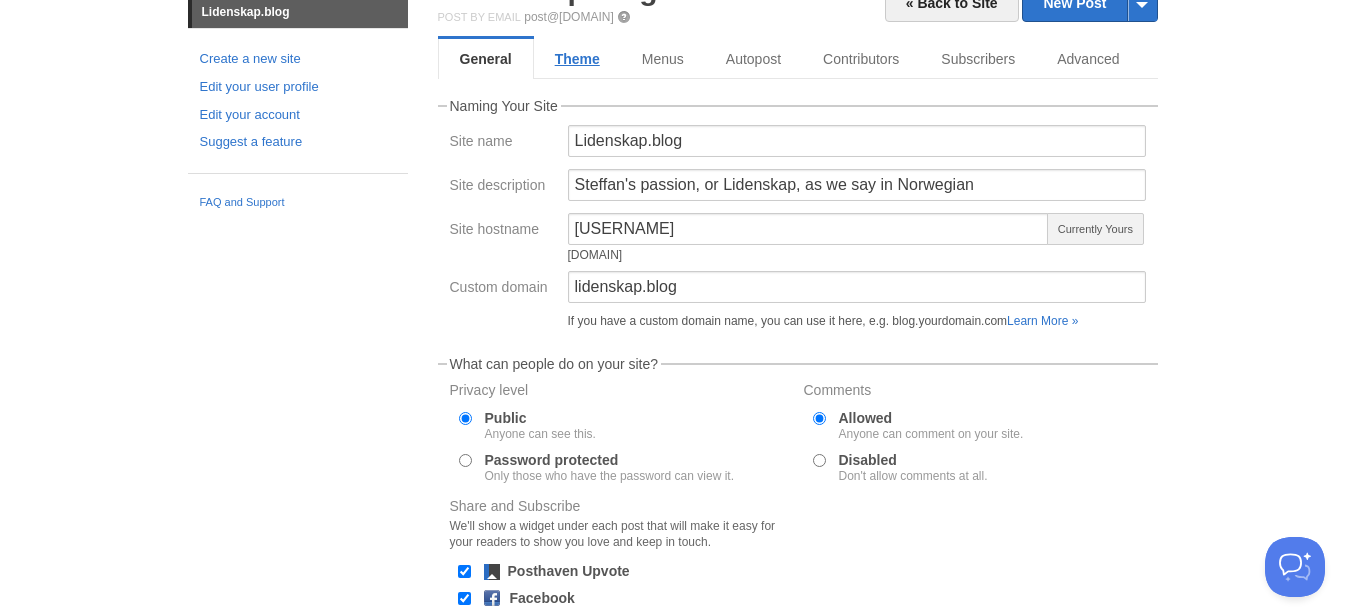click on "Theme" at bounding box center [577, 59] 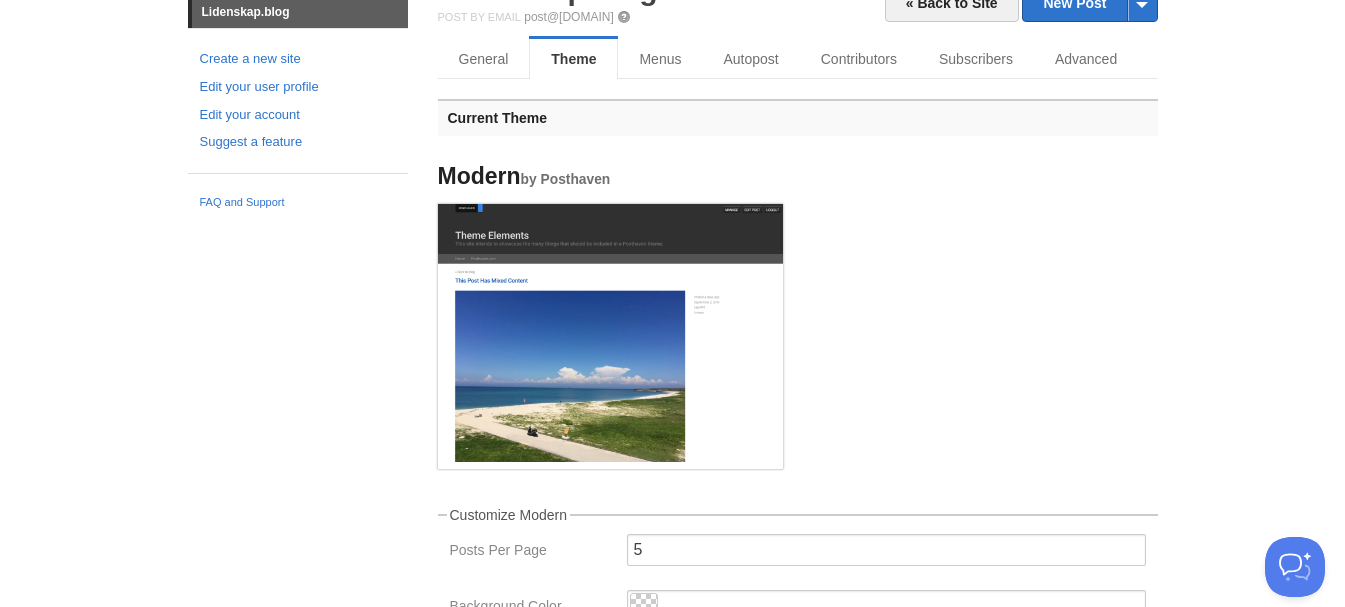 scroll, scrollTop: 0, scrollLeft: 0, axis: both 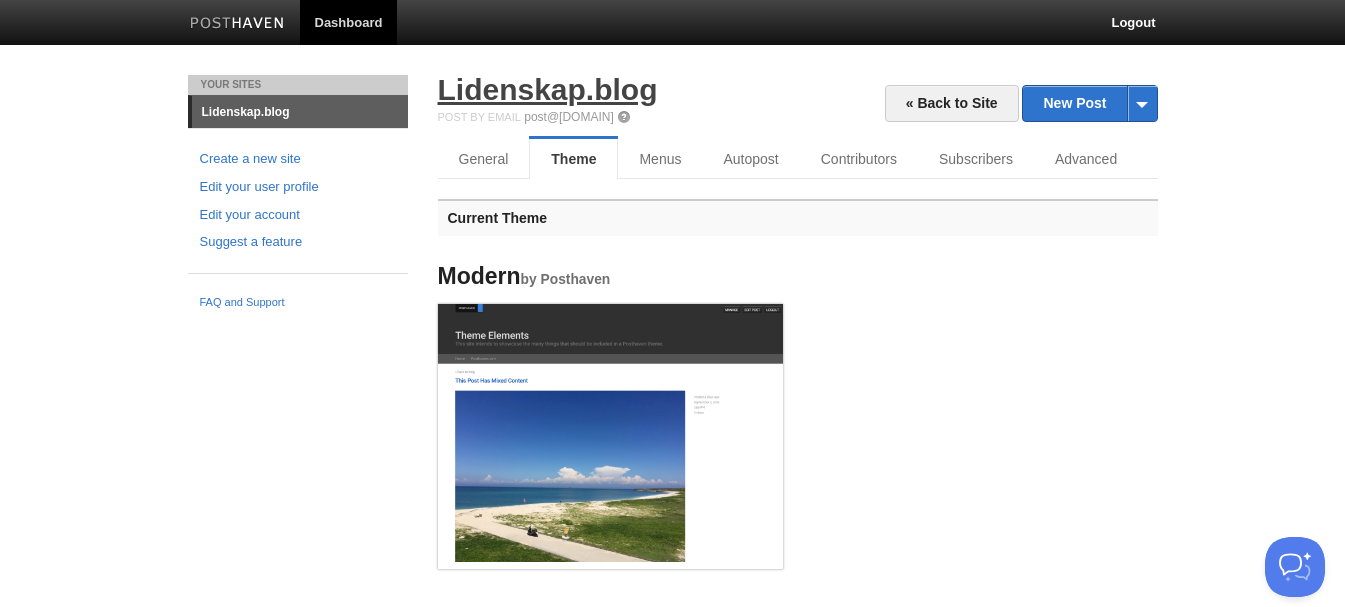 click on "Lidenskap.blog" at bounding box center [548, 89] 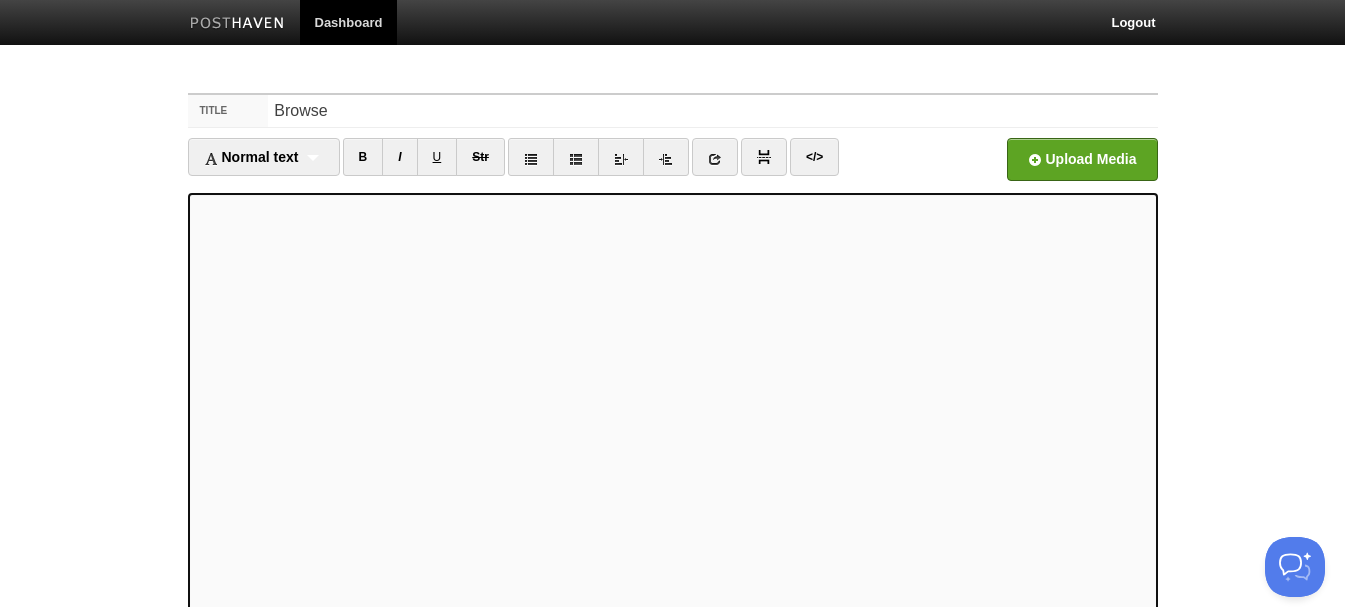 scroll, scrollTop: 207, scrollLeft: 0, axis: vertical 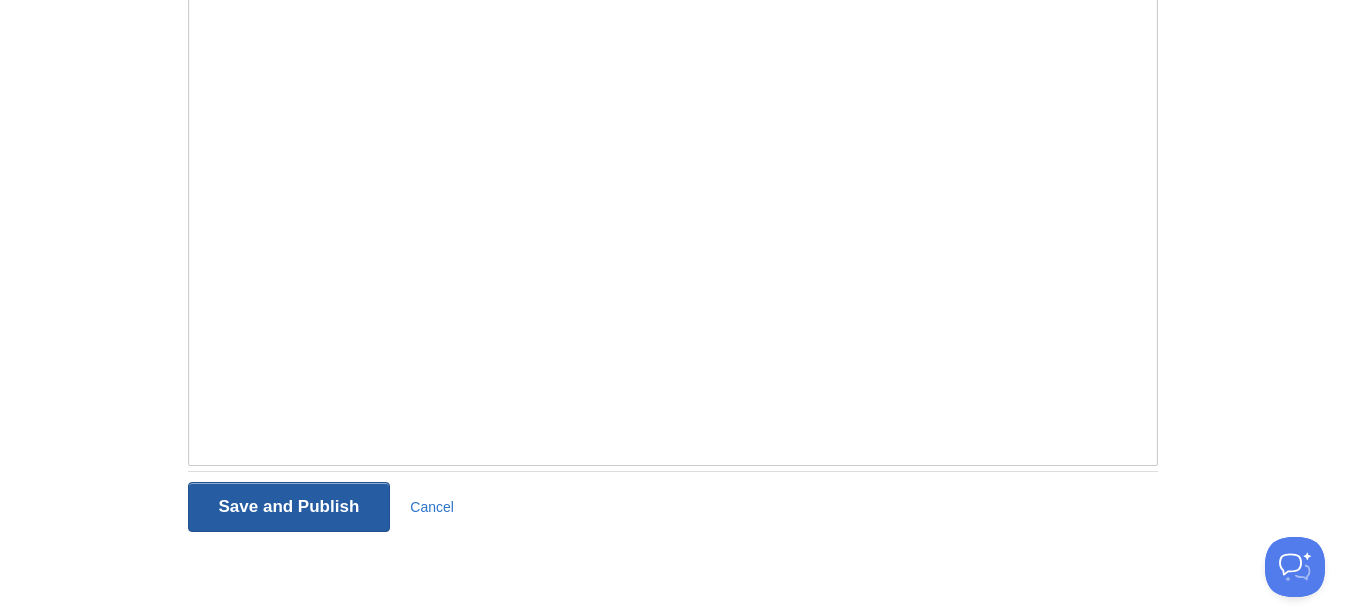 click on "Save and Publish" at bounding box center (289, 507) 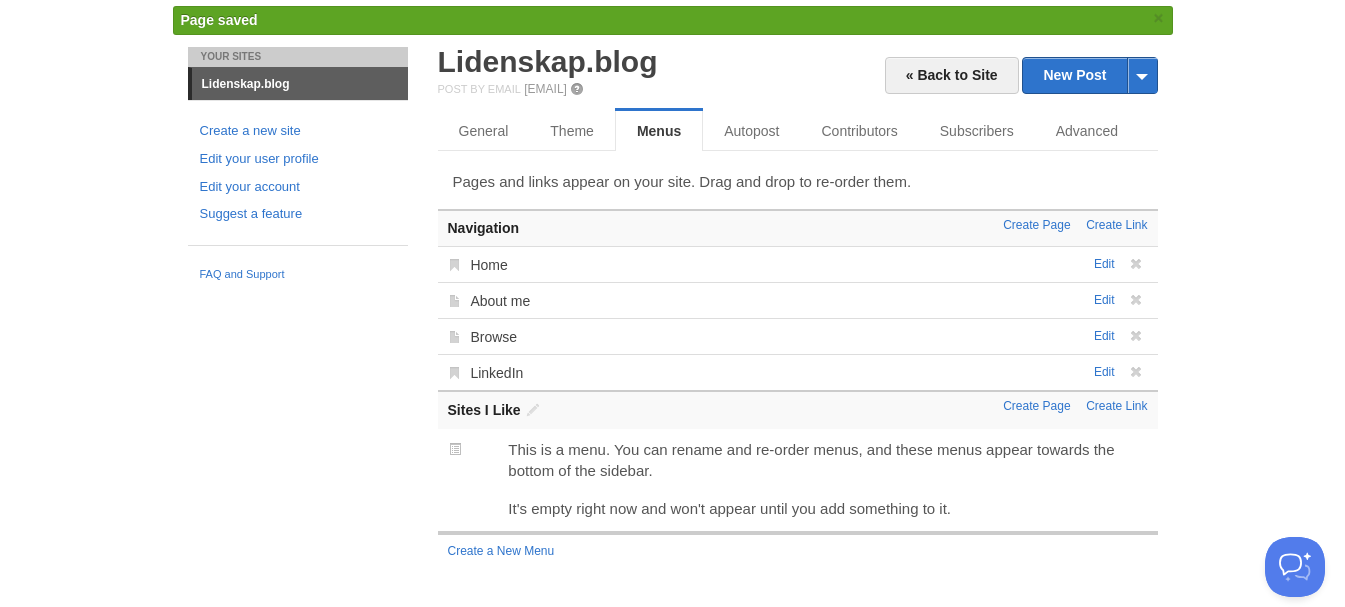 scroll, scrollTop: 69, scrollLeft: 0, axis: vertical 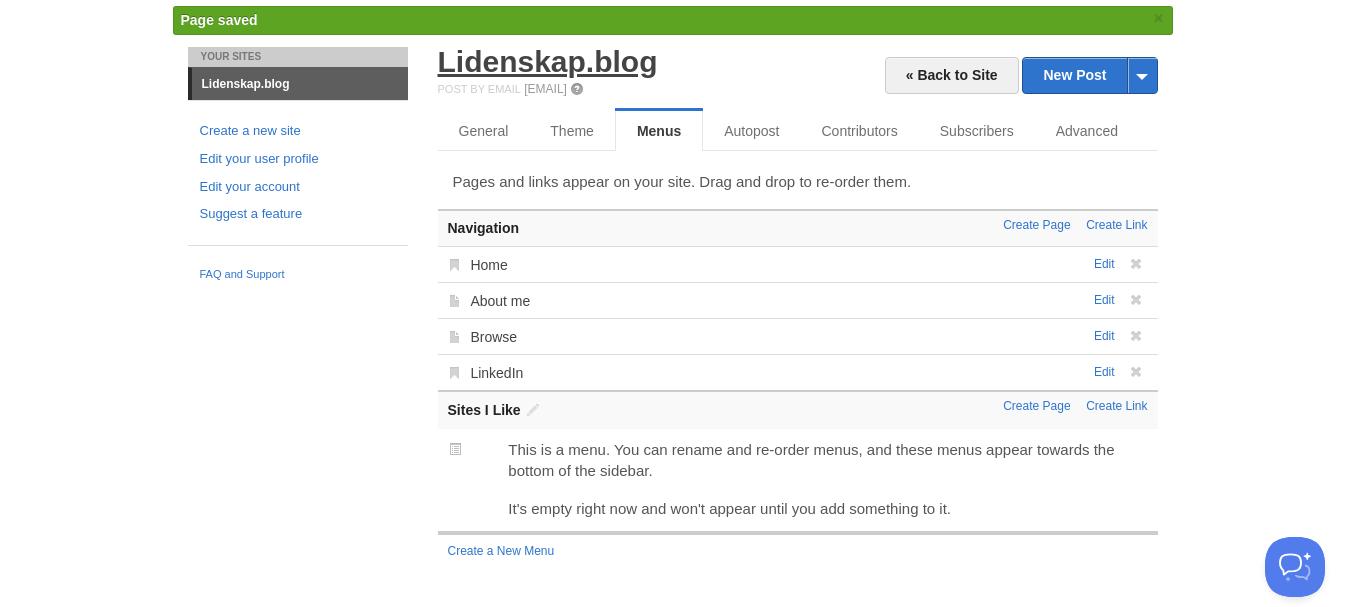 click on "Lidenskap.blog" at bounding box center [548, 61] 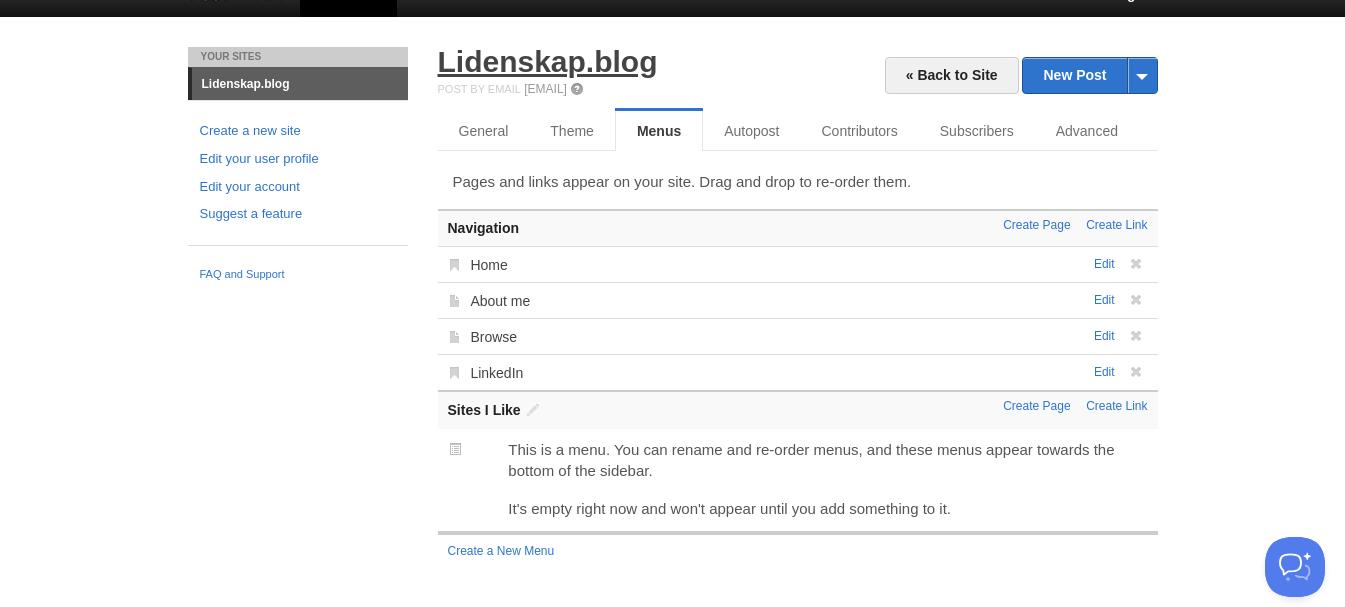 scroll, scrollTop: 28, scrollLeft: 0, axis: vertical 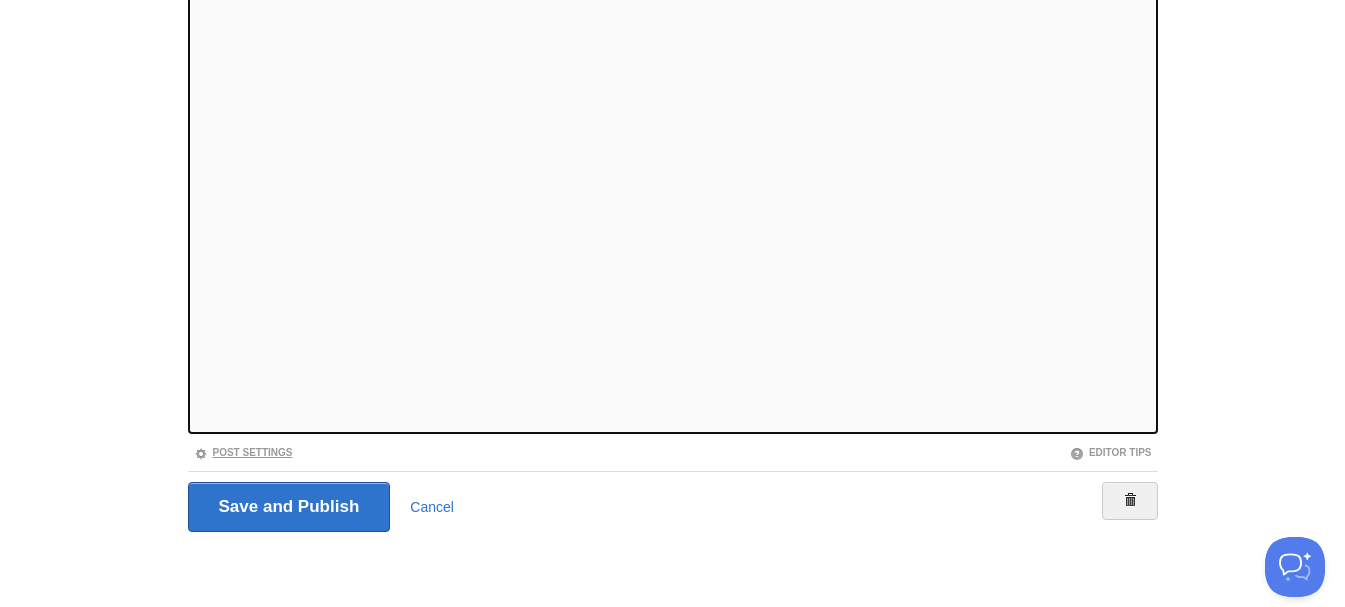 click on "Post Settings" at bounding box center (243, 452) 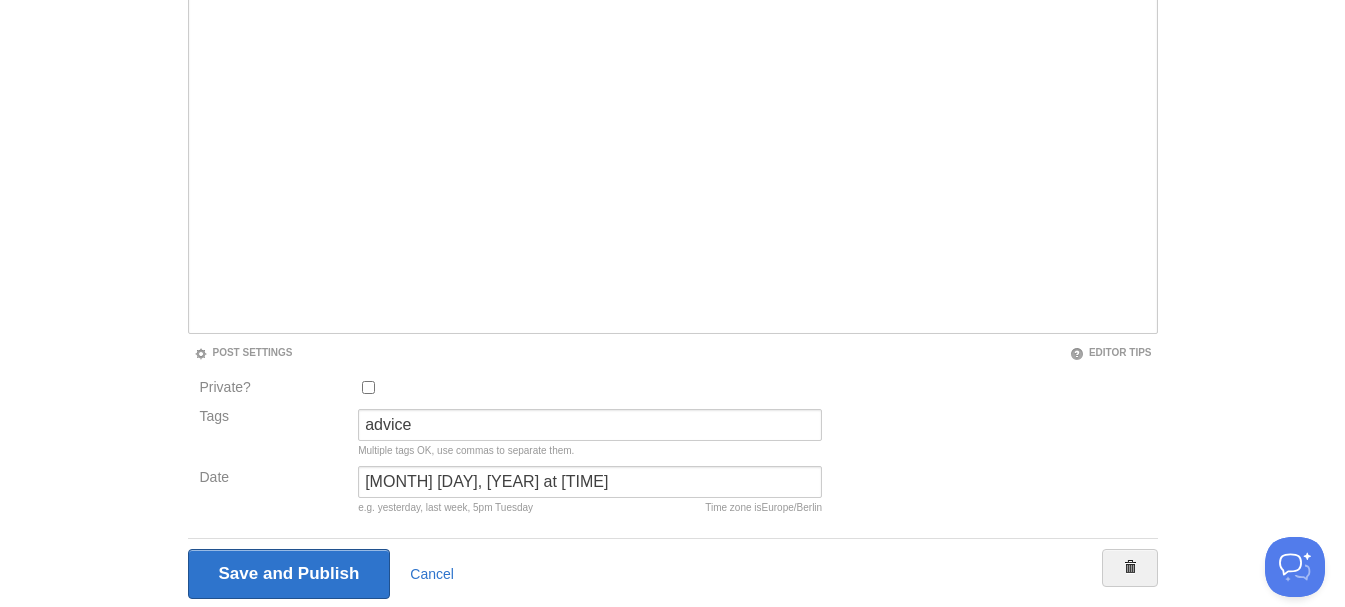 scroll, scrollTop: 406, scrollLeft: 0, axis: vertical 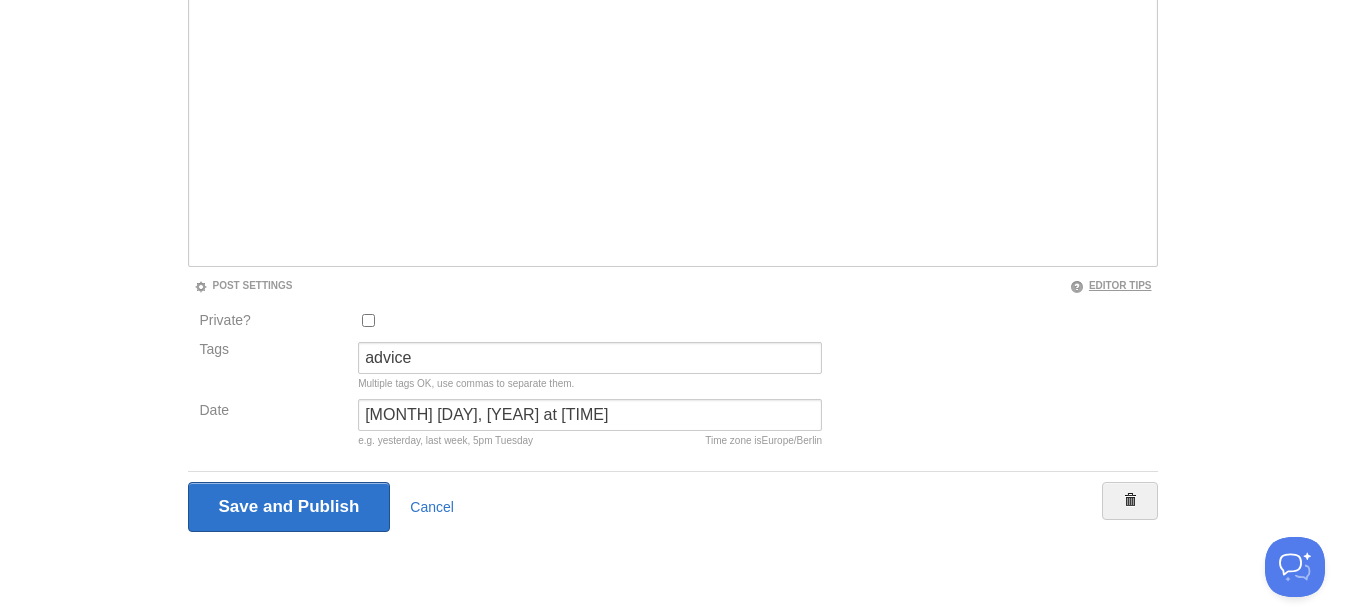 click on "Editor Tips" at bounding box center (1111, 285) 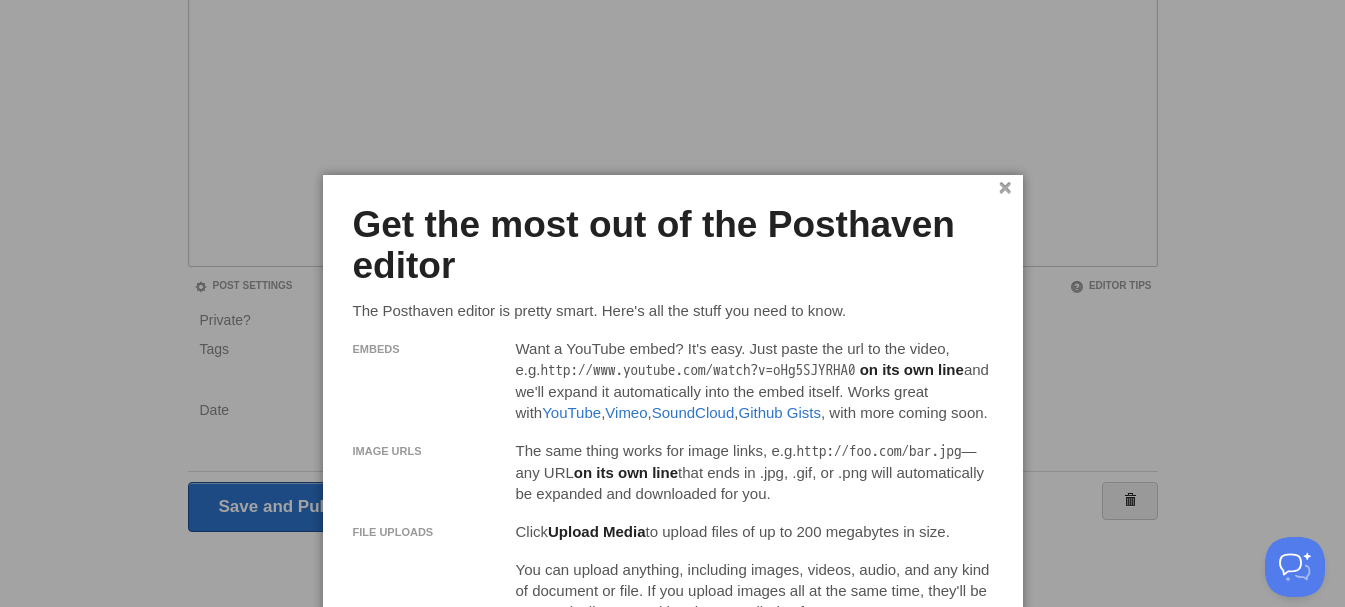 click on "×" at bounding box center (1005, 188) 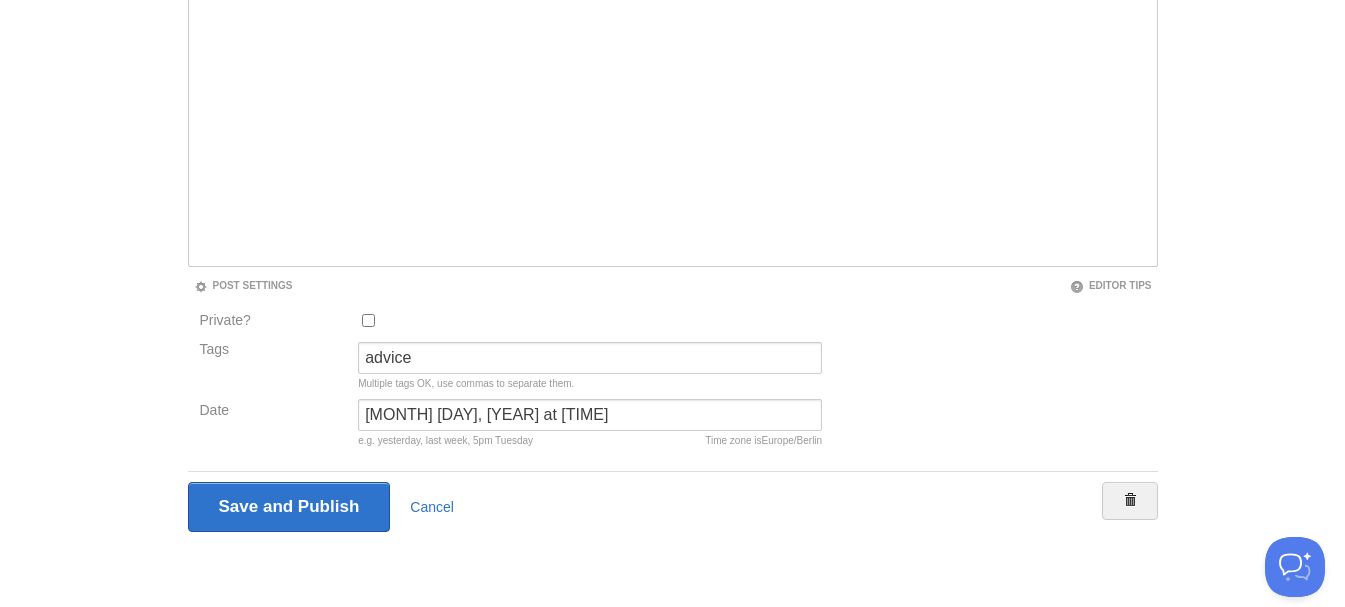 click on "Save and Publish
Cancel" at bounding box center (673, 507) 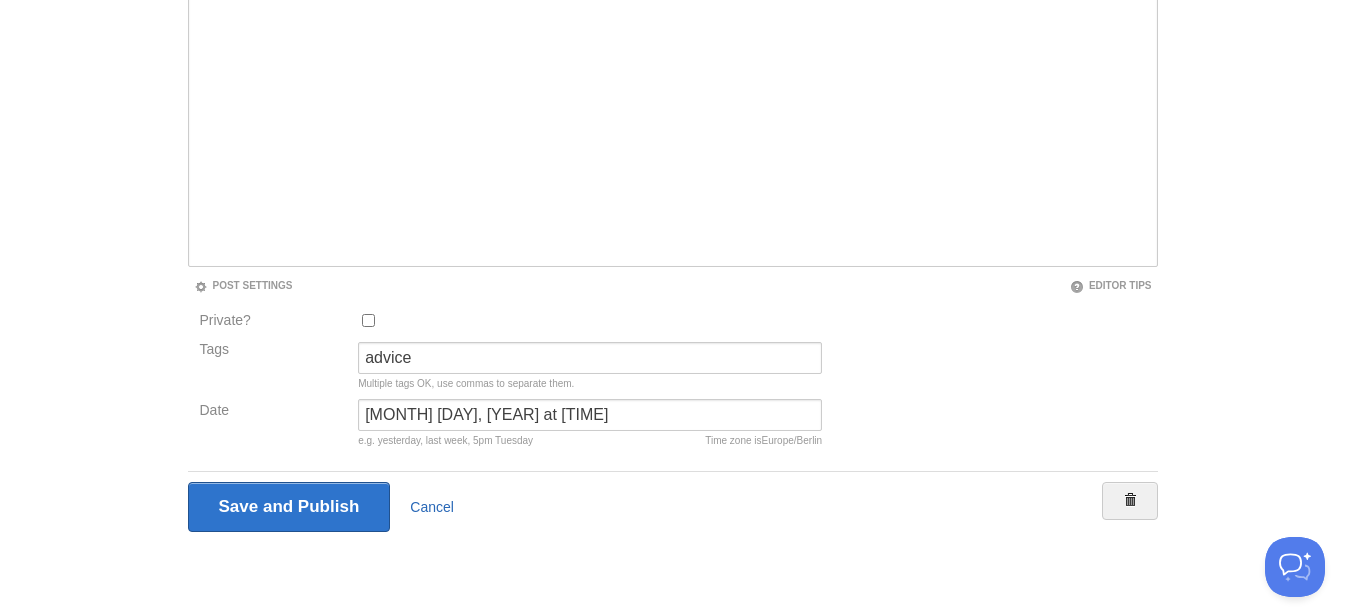 click on "Cancel" at bounding box center (432, 507) 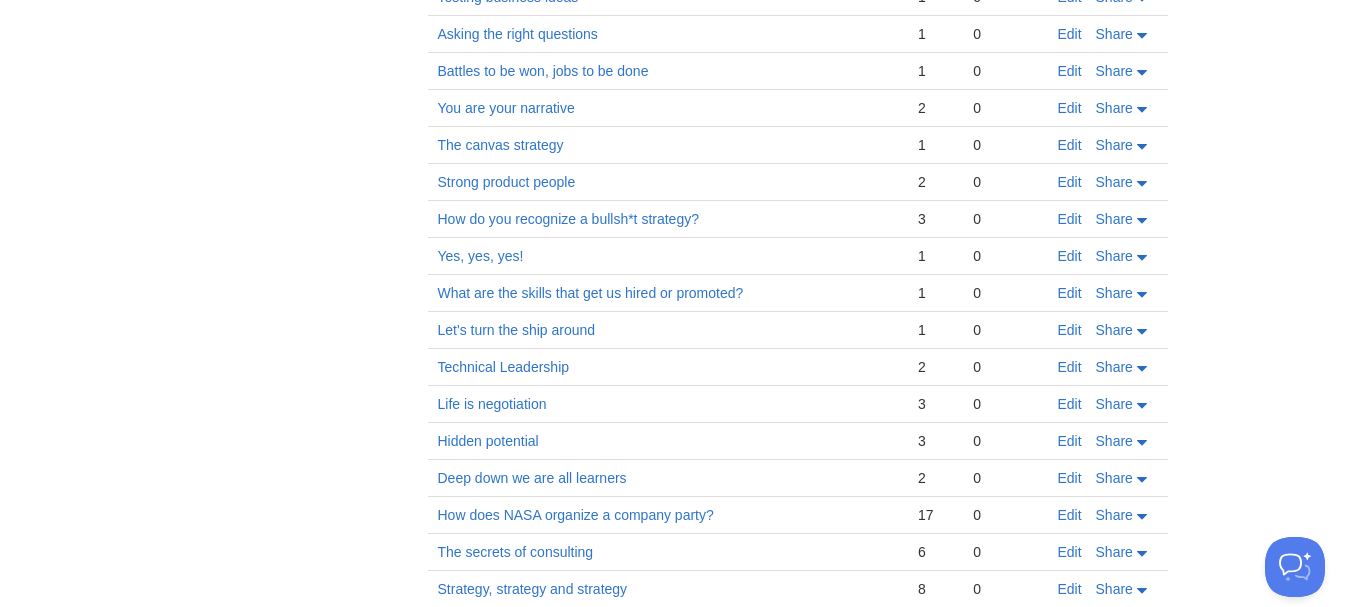 scroll, scrollTop: 0, scrollLeft: 0, axis: both 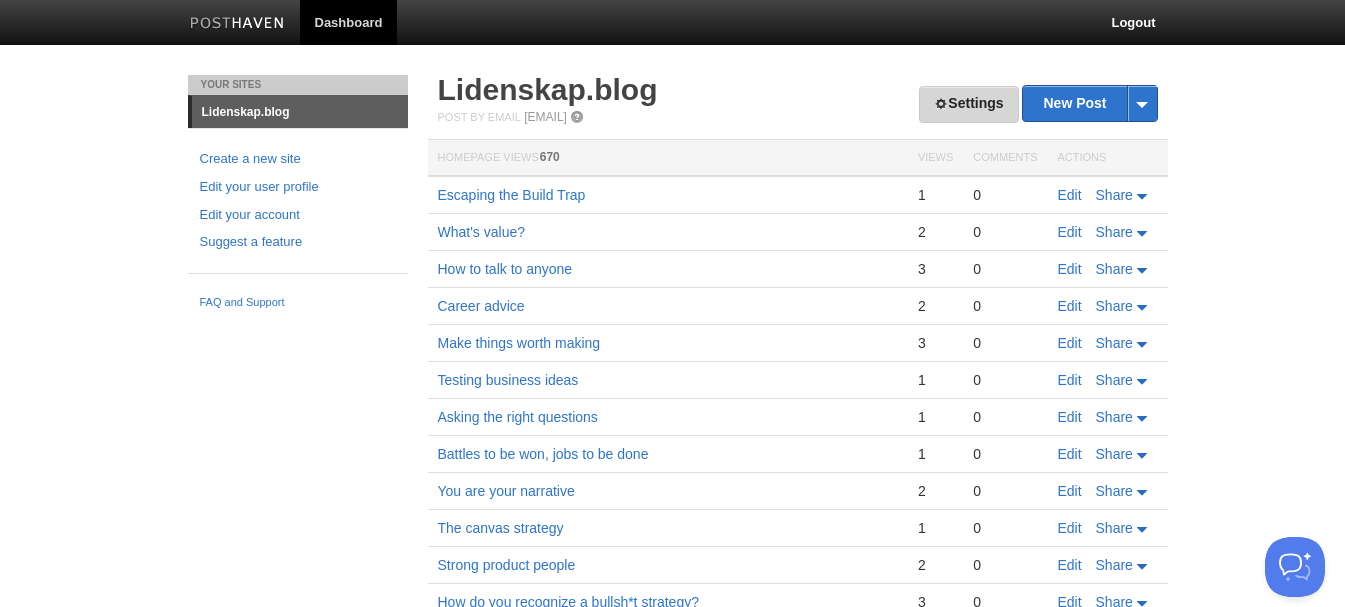 click on "Settings" at bounding box center (968, 104) 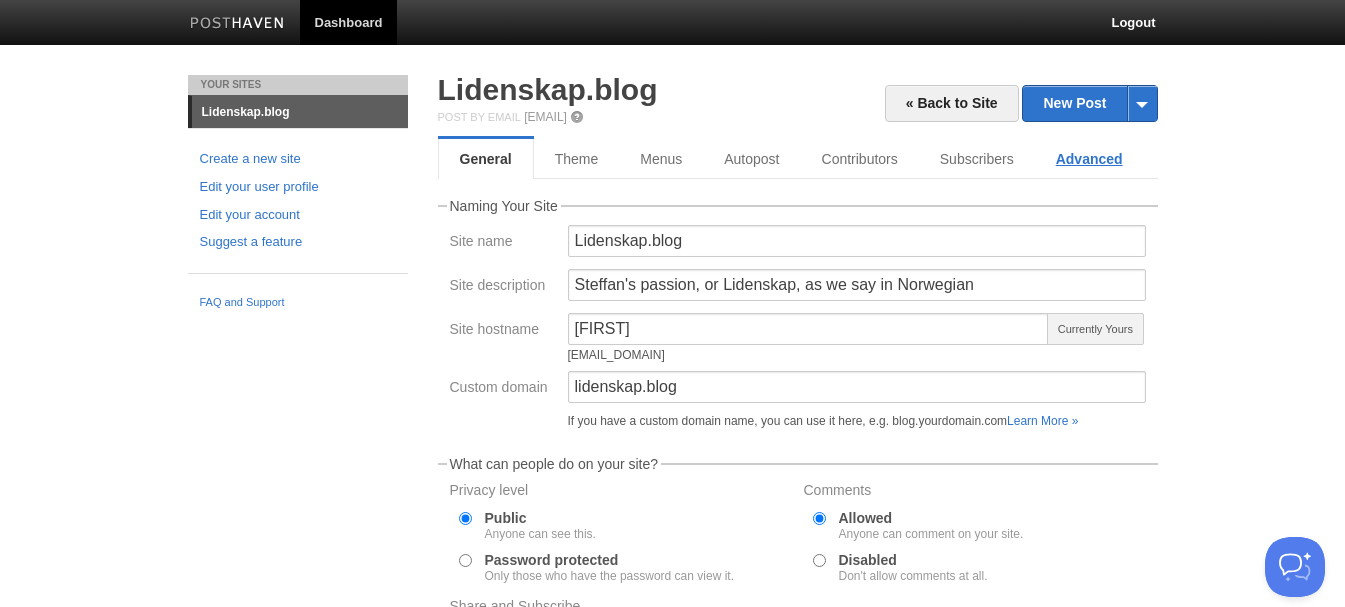 click on "Advanced" at bounding box center [1089, 159] 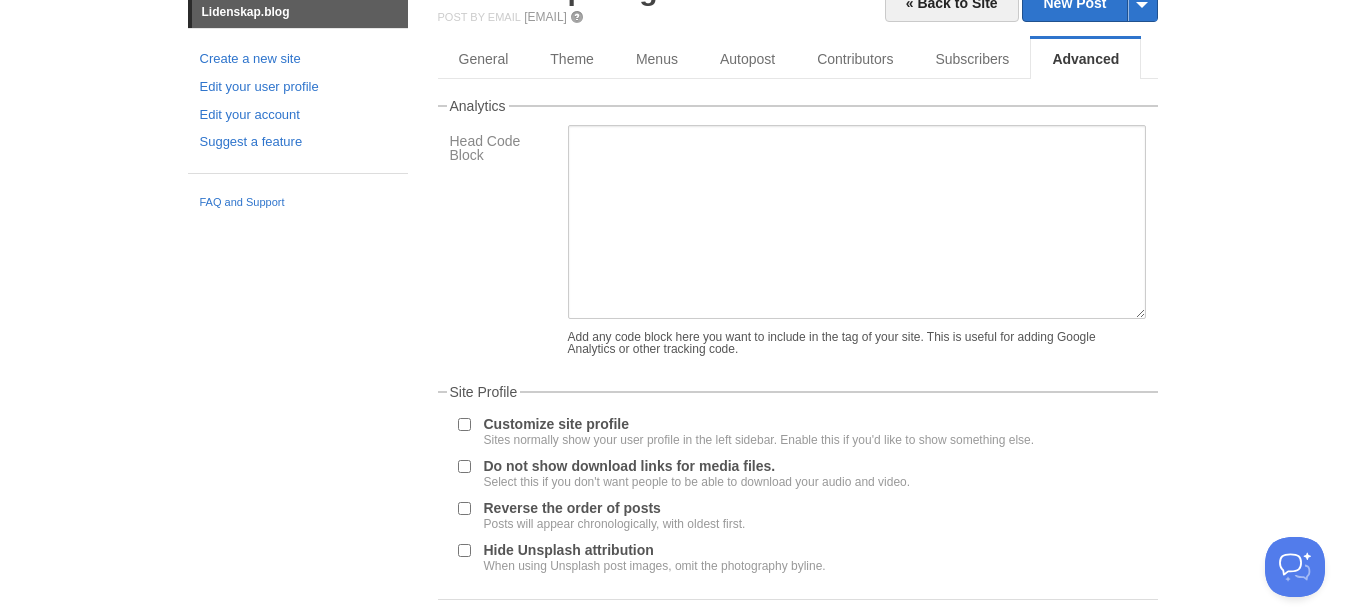 scroll, scrollTop: 200, scrollLeft: 0, axis: vertical 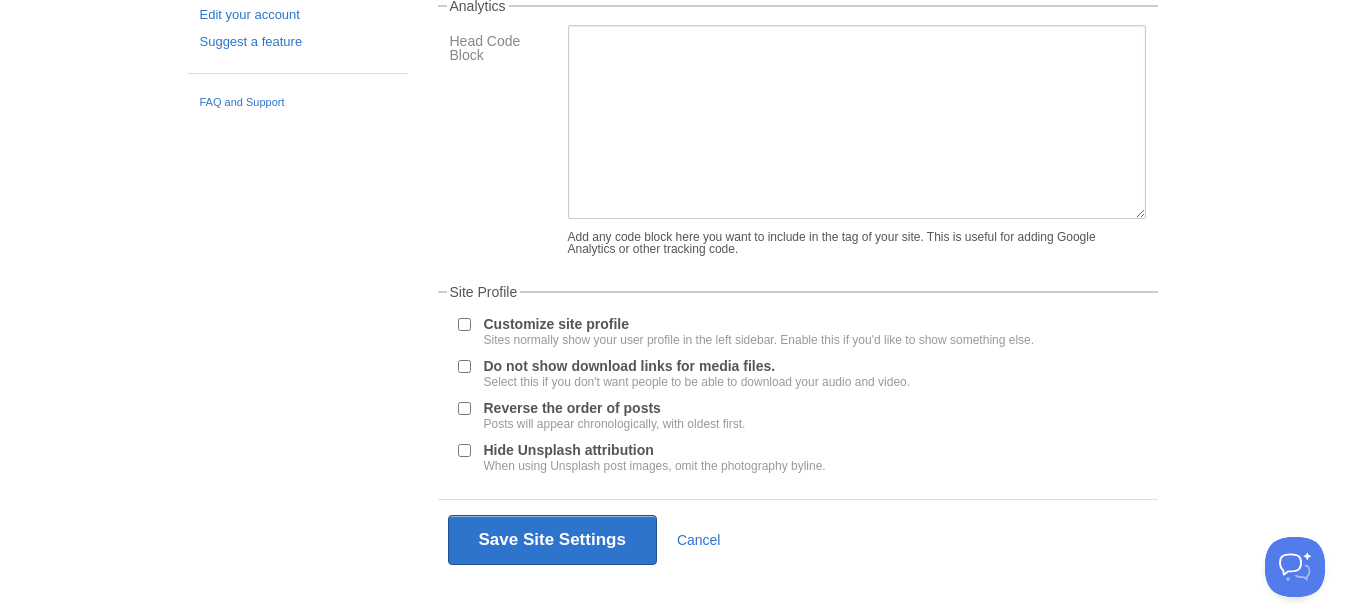 click on "Customize site profile
Sites normally show your user profile in the left sidebar. Enable this if you'd like to show something else." at bounding box center [464, 324] 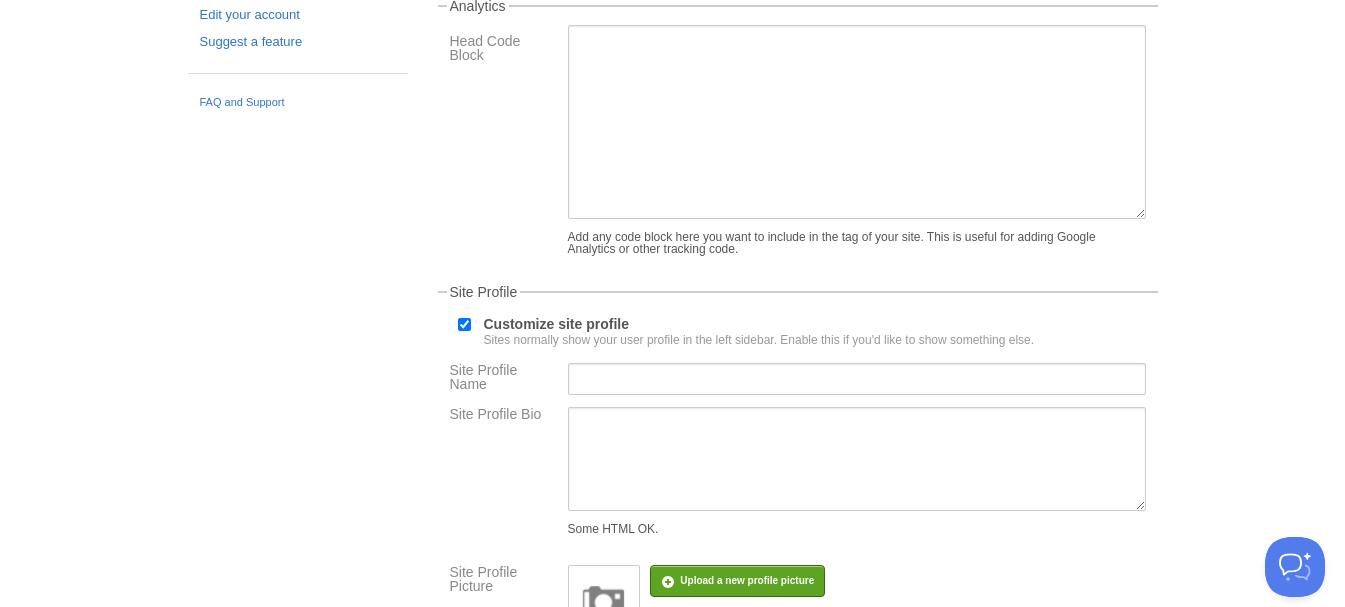 click on "Customize site profile
Sites normally show your user profile in the left sidebar. Enable this if you'd like to show something else." at bounding box center [464, 324] 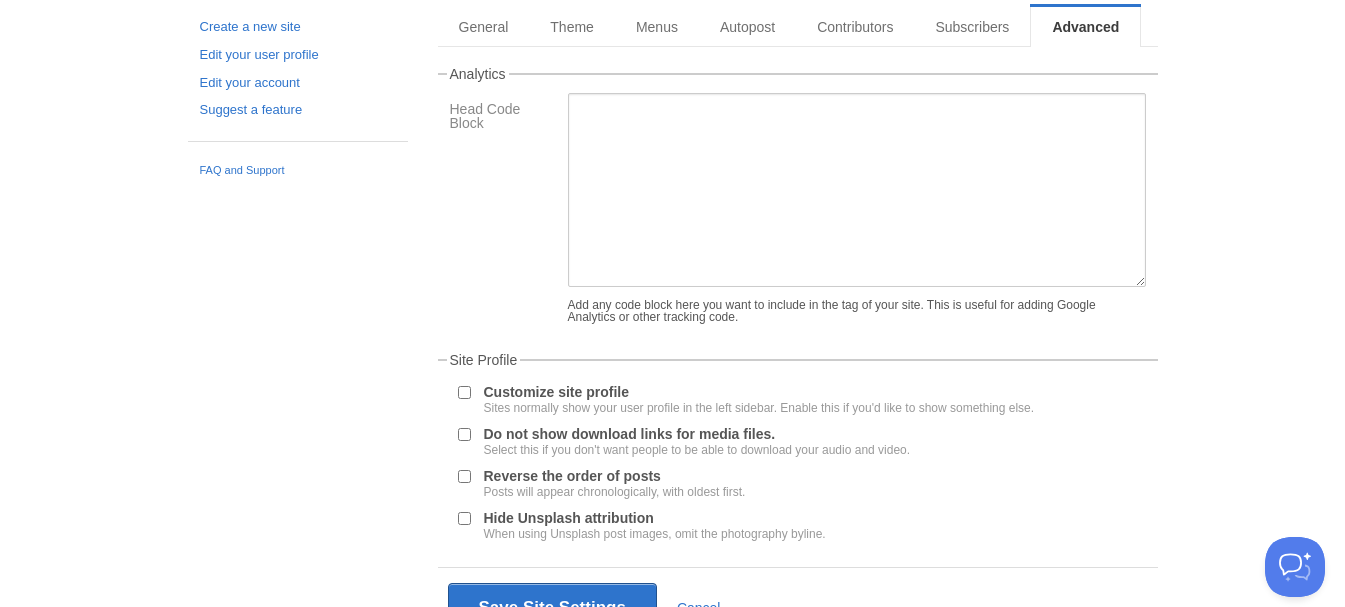 scroll, scrollTop: 232, scrollLeft: 0, axis: vertical 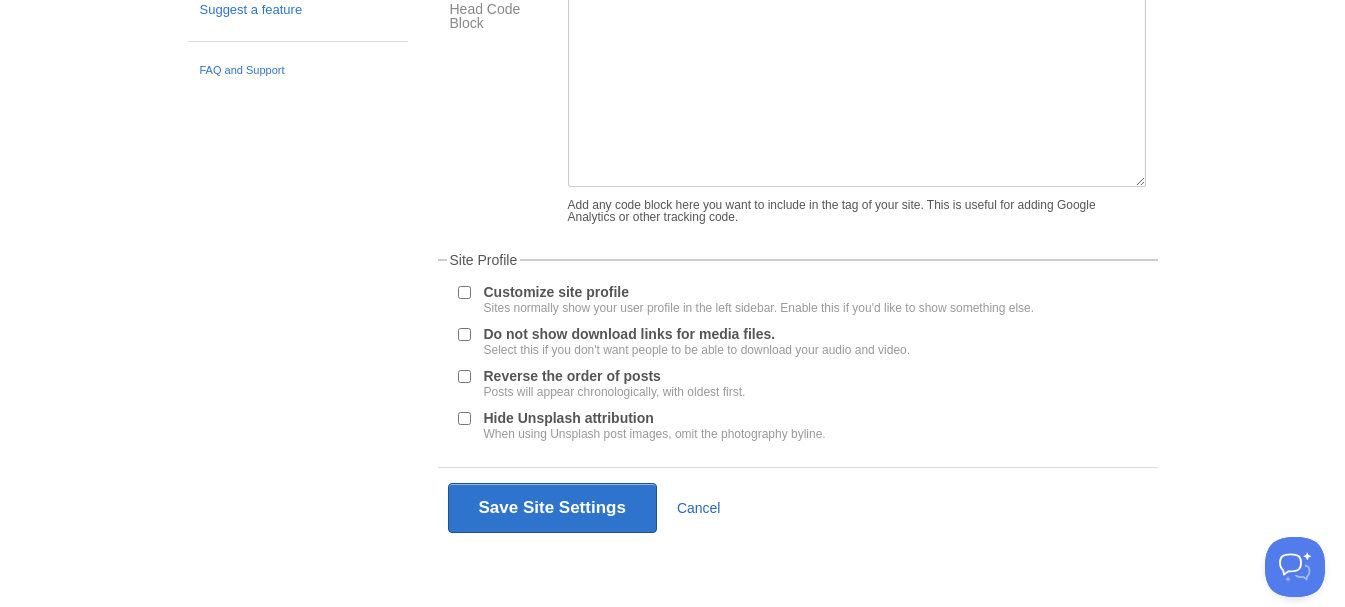 click on "Cancel" at bounding box center (699, 508) 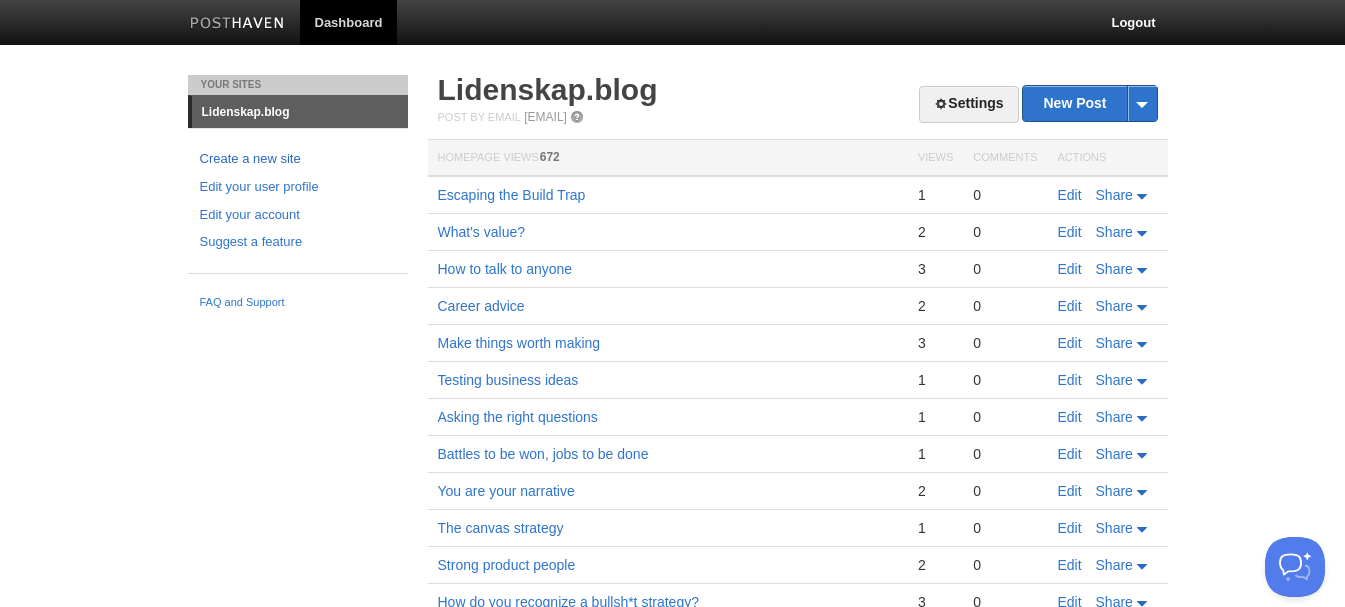 scroll, scrollTop: 0, scrollLeft: 0, axis: both 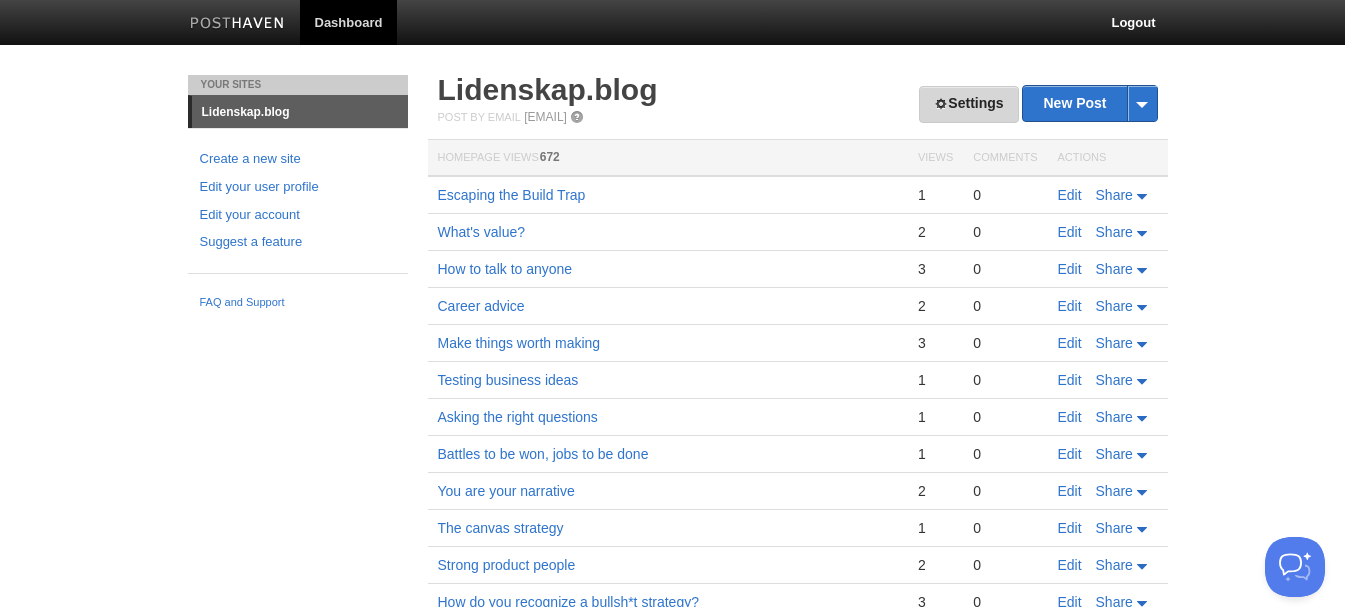 click on "Settings" at bounding box center (968, 104) 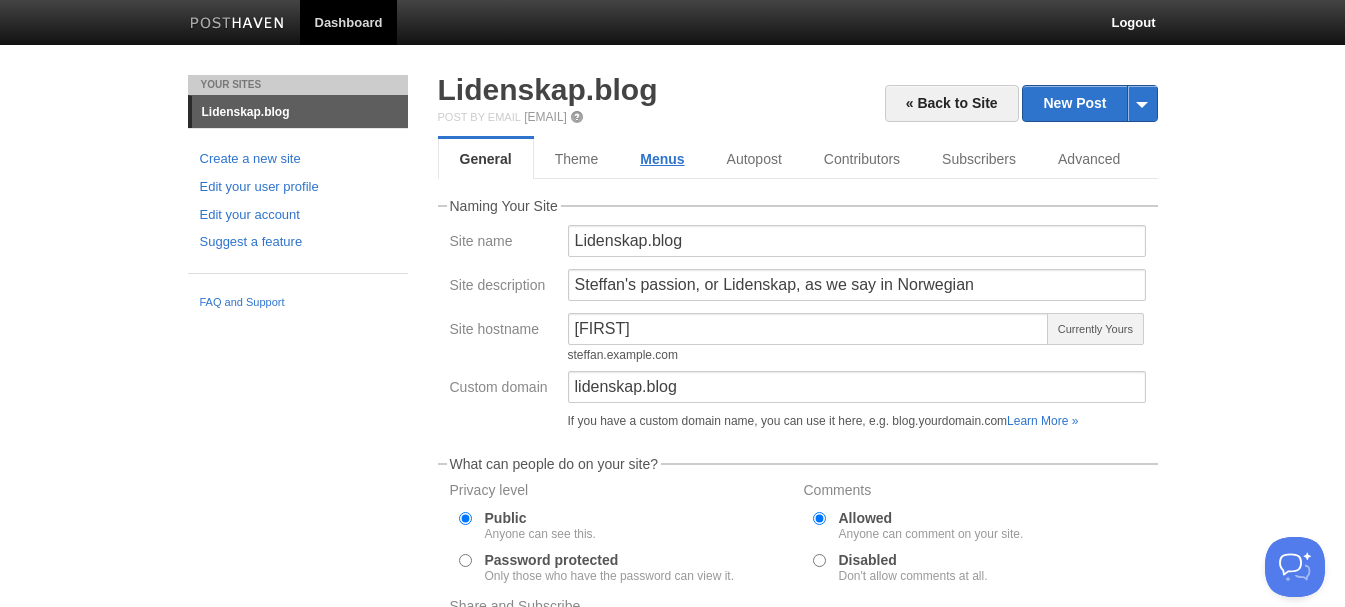 click on "Menus" at bounding box center (662, 159) 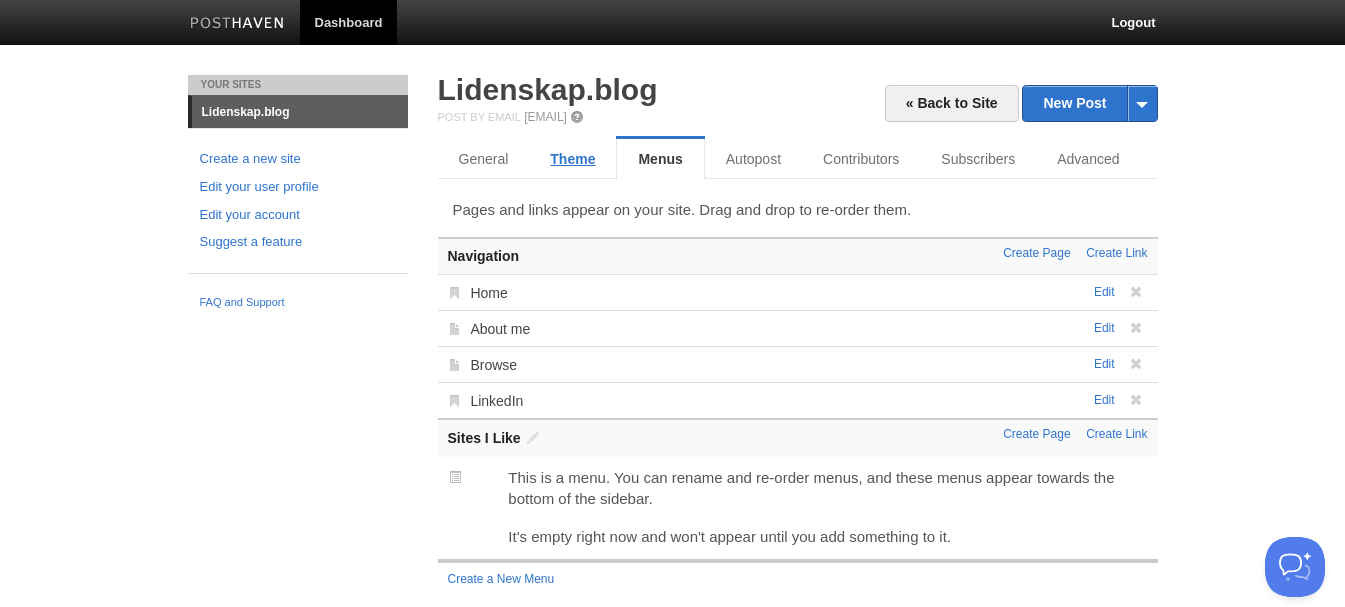 click on "Theme" at bounding box center (572, 159) 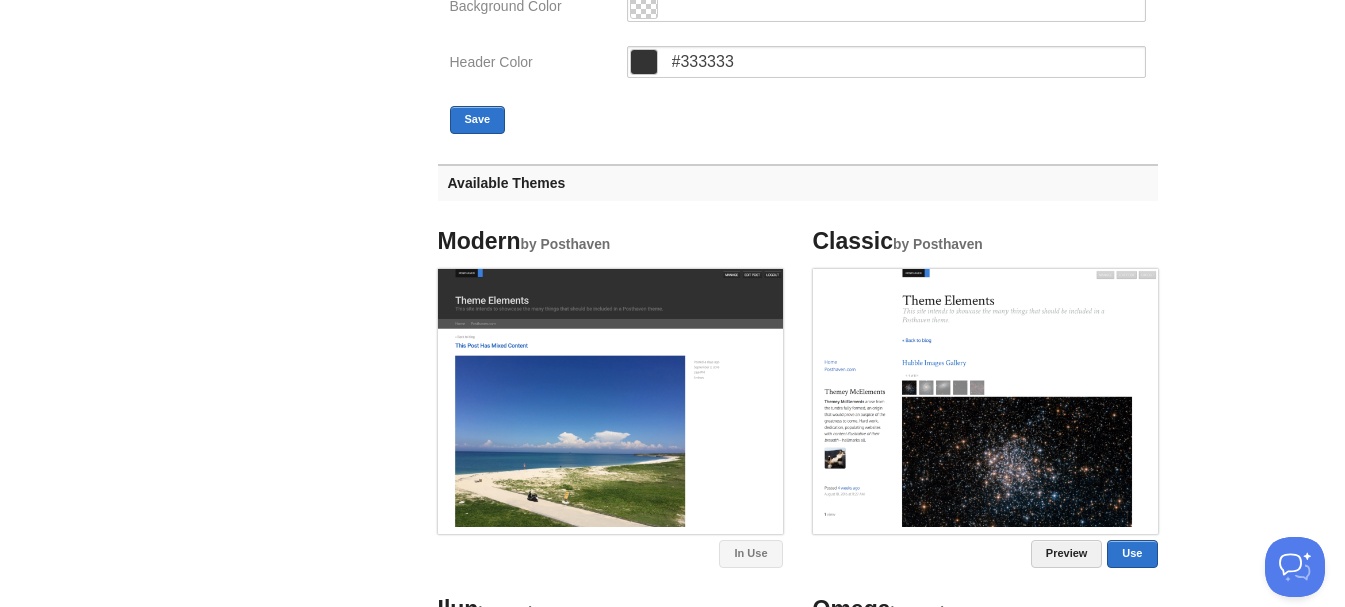 scroll, scrollTop: 800, scrollLeft: 0, axis: vertical 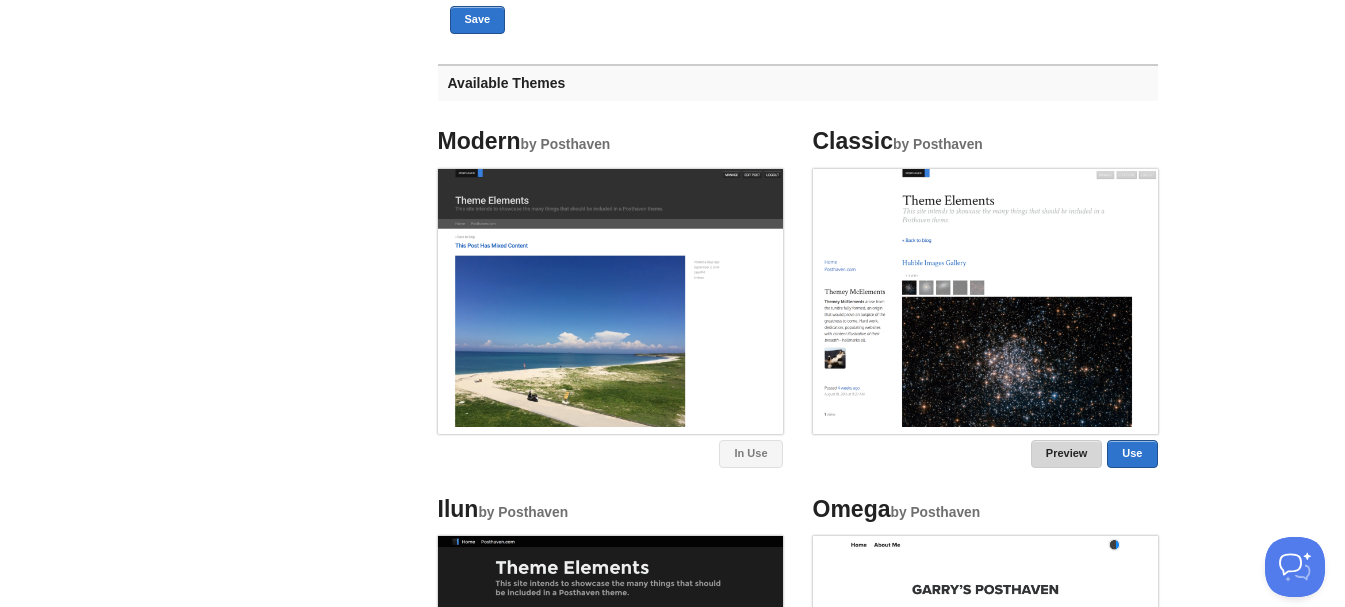 click on "Preview" at bounding box center (1067, 454) 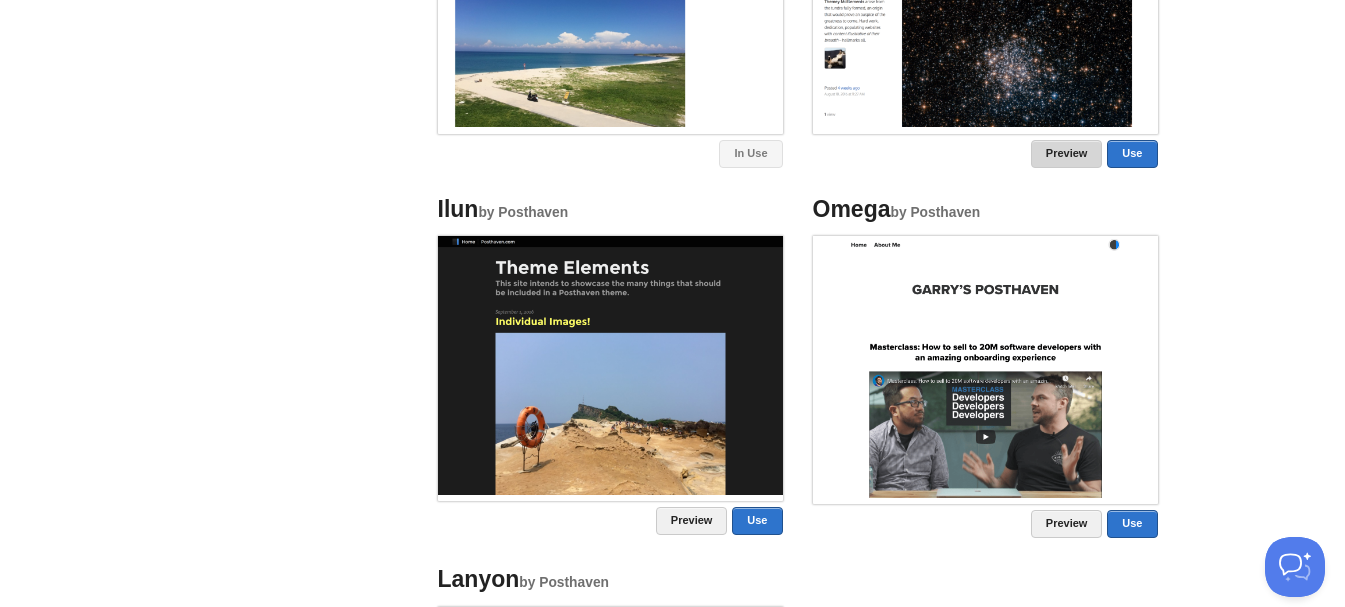 scroll, scrollTop: 1200, scrollLeft: 0, axis: vertical 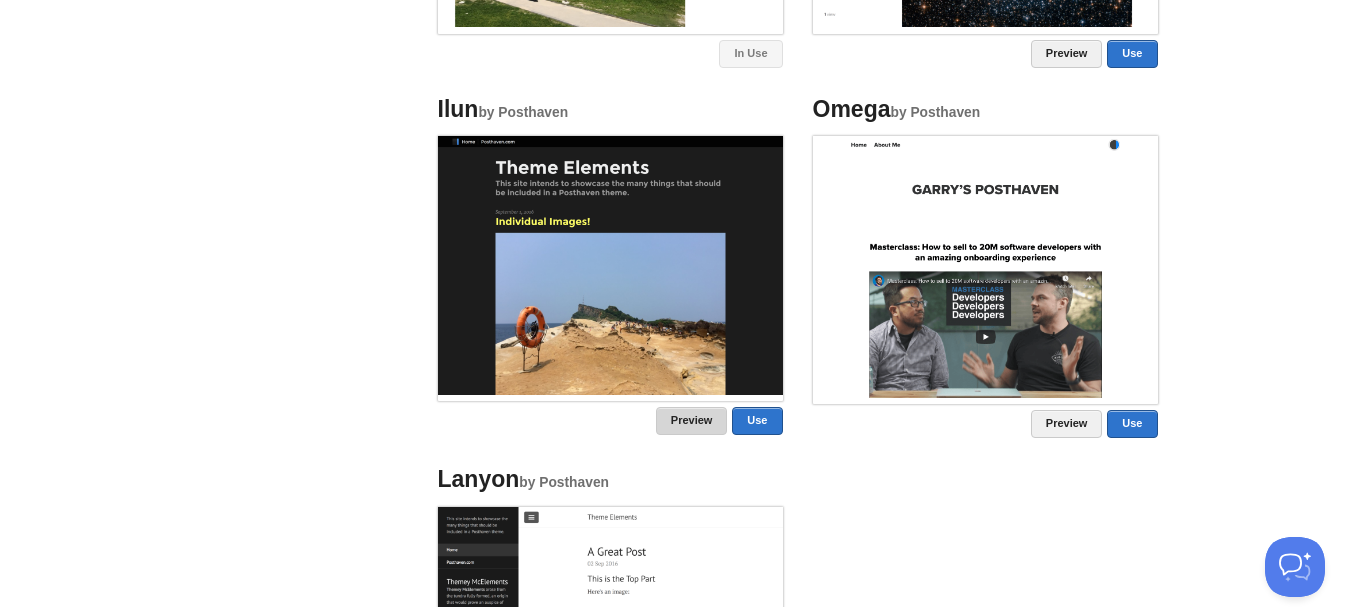 click on "Preview" at bounding box center (692, 421) 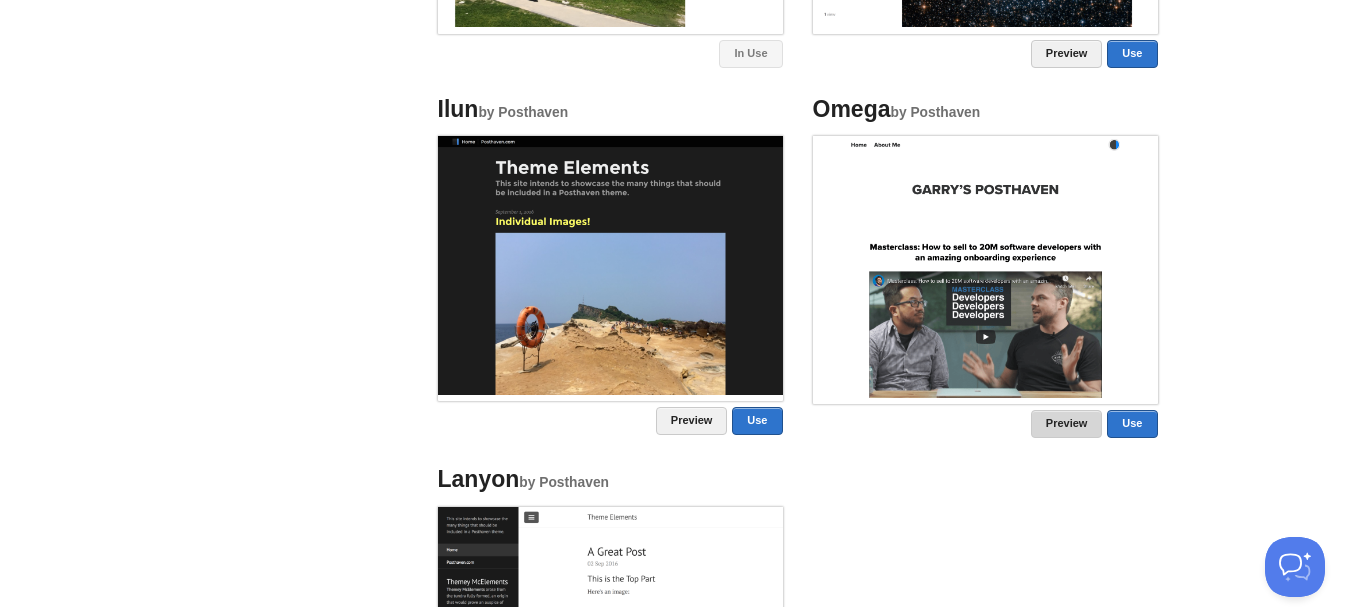 click on "Preview" at bounding box center (1067, 424) 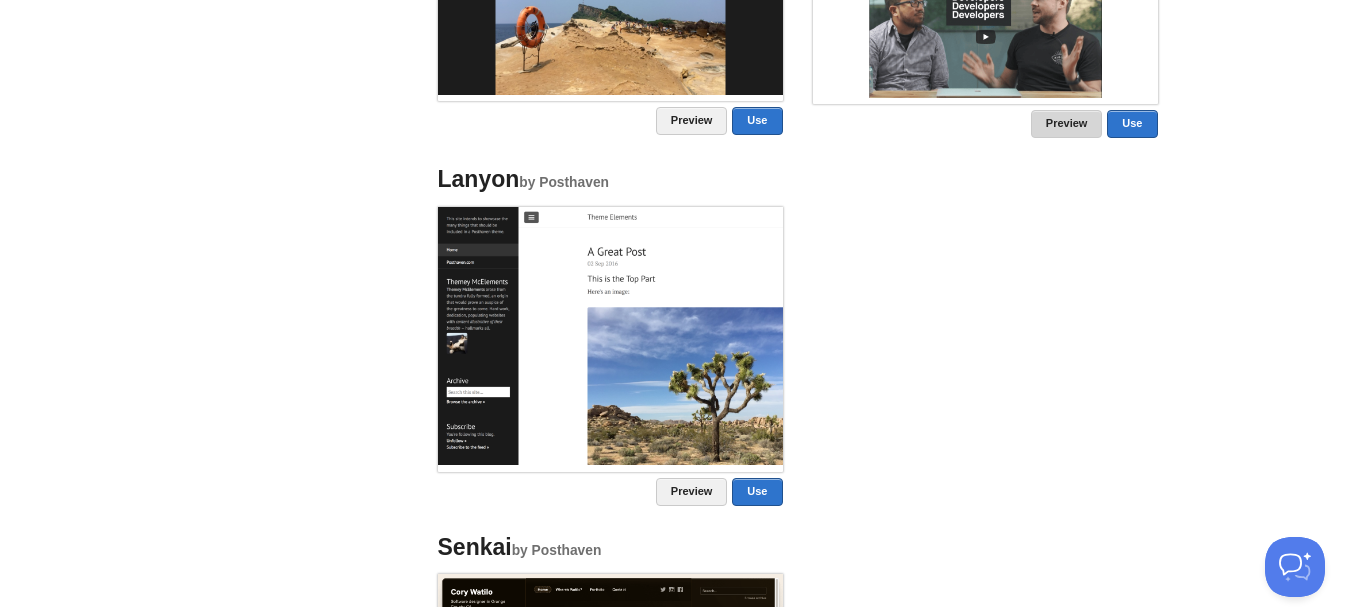 scroll, scrollTop: 1600, scrollLeft: 0, axis: vertical 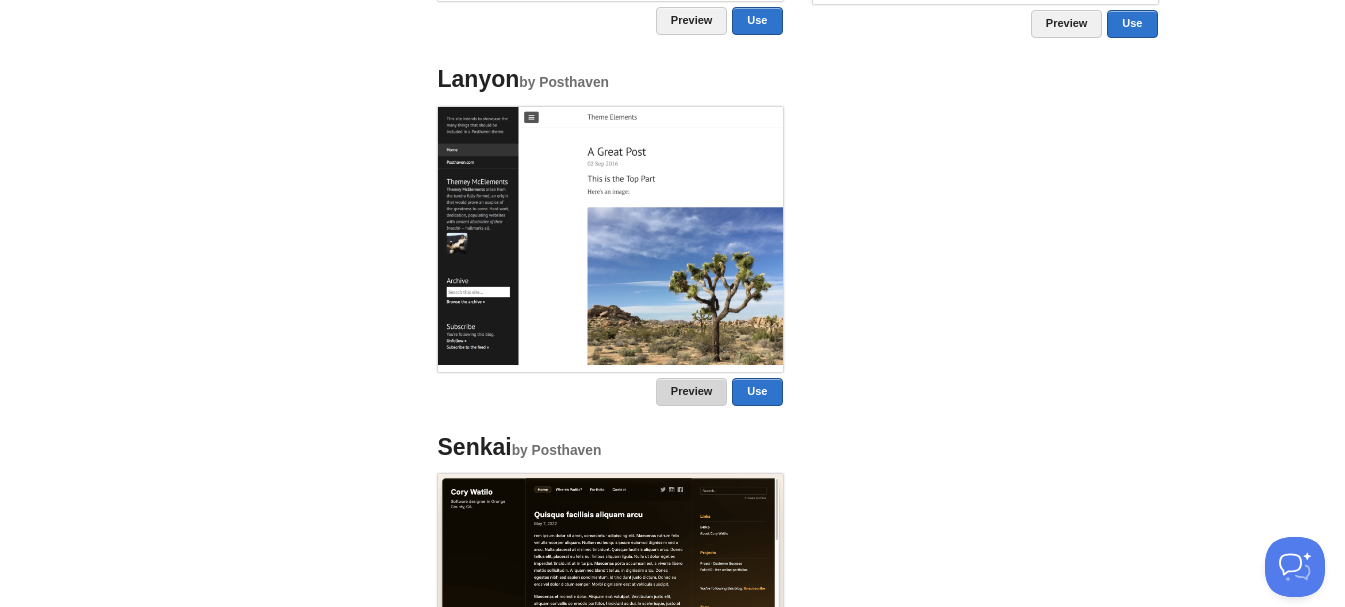click on "Preview" at bounding box center (692, 392) 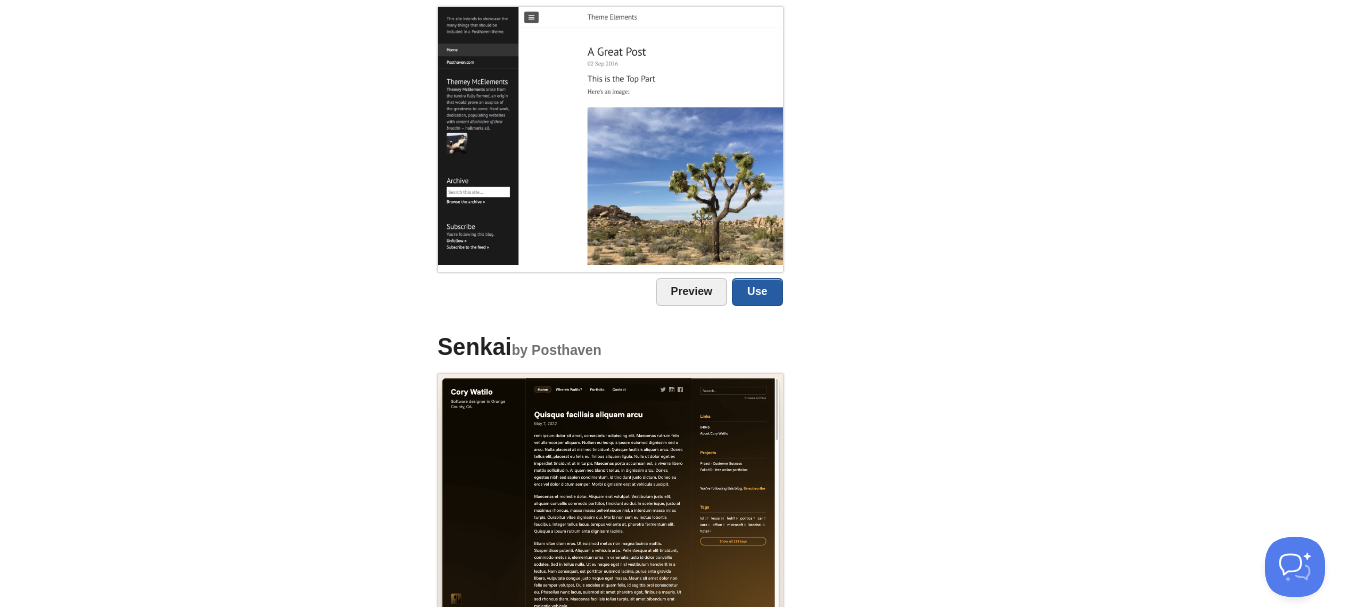 click on "Use" at bounding box center [757, 292] 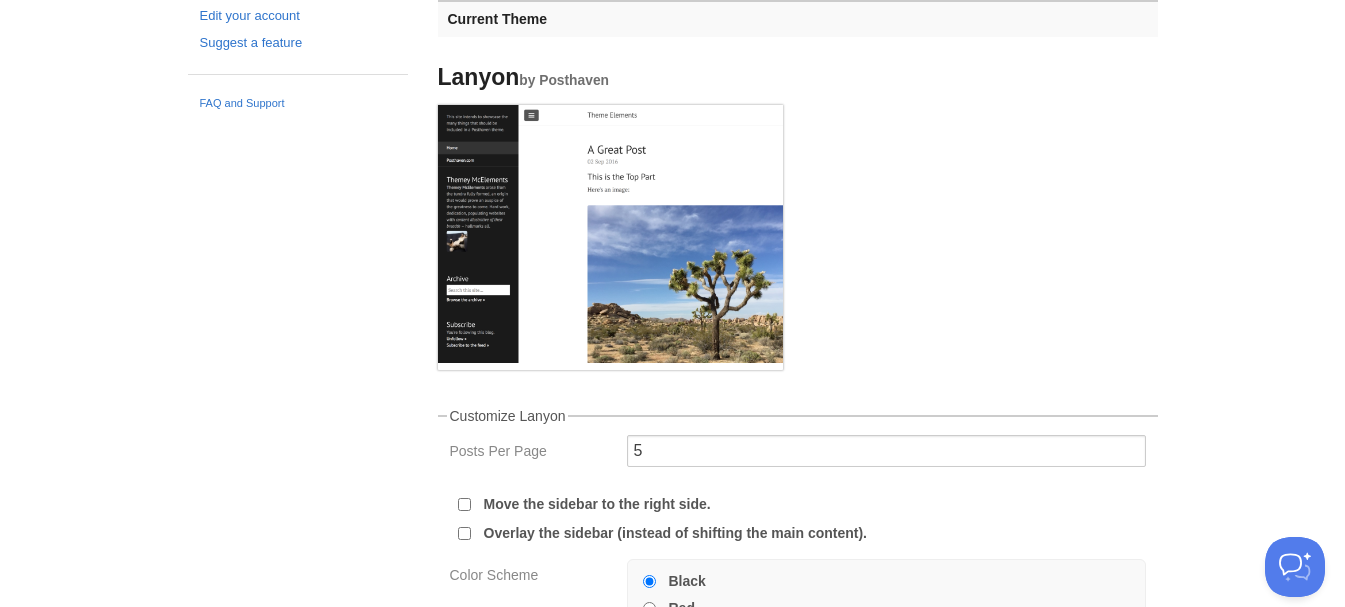 scroll, scrollTop: 0, scrollLeft: 0, axis: both 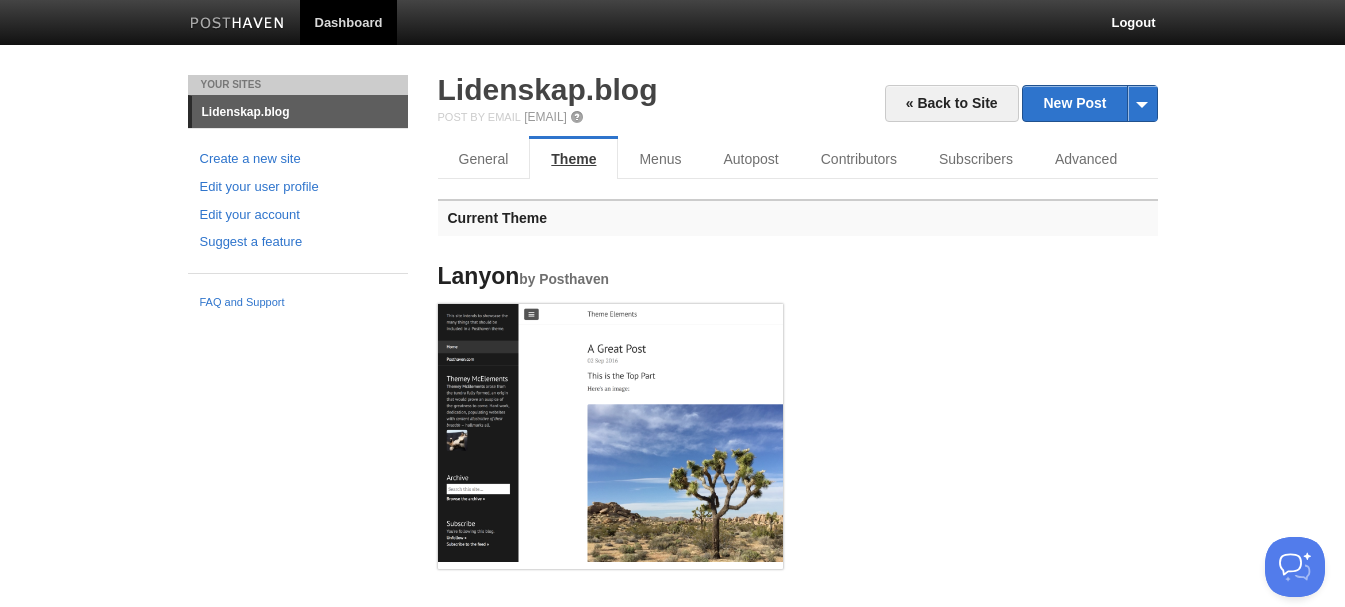 click on "Theme" at bounding box center (573, 159) 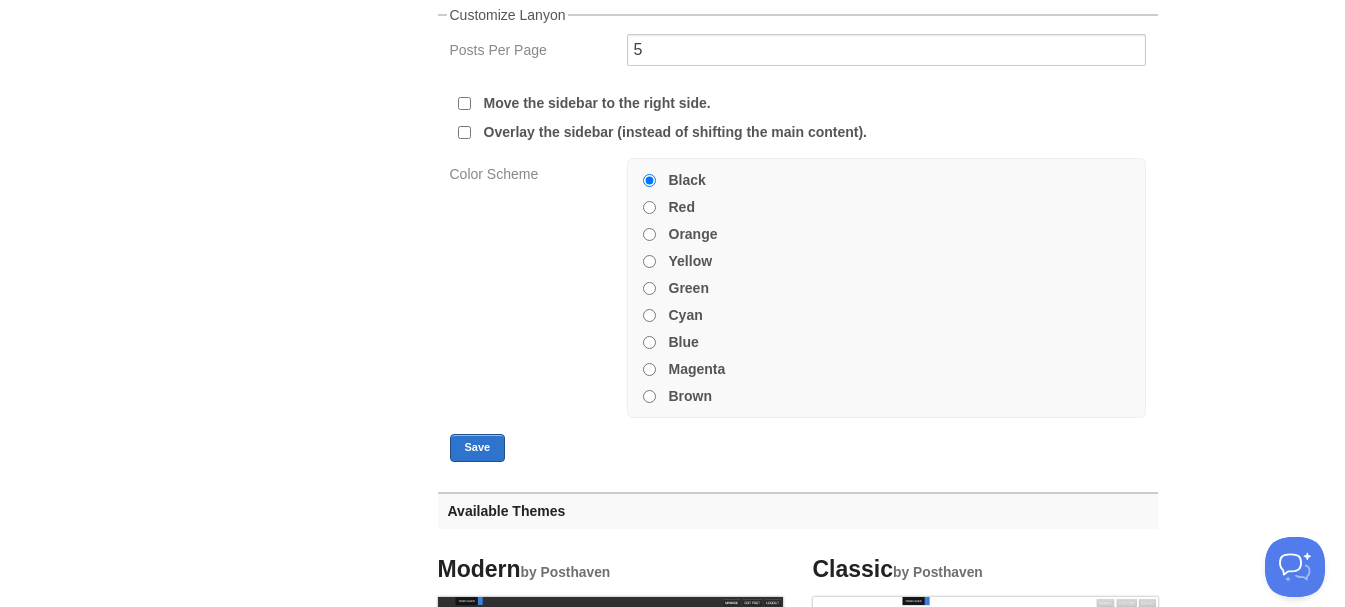 scroll, scrollTop: 1000, scrollLeft: 0, axis: vertical 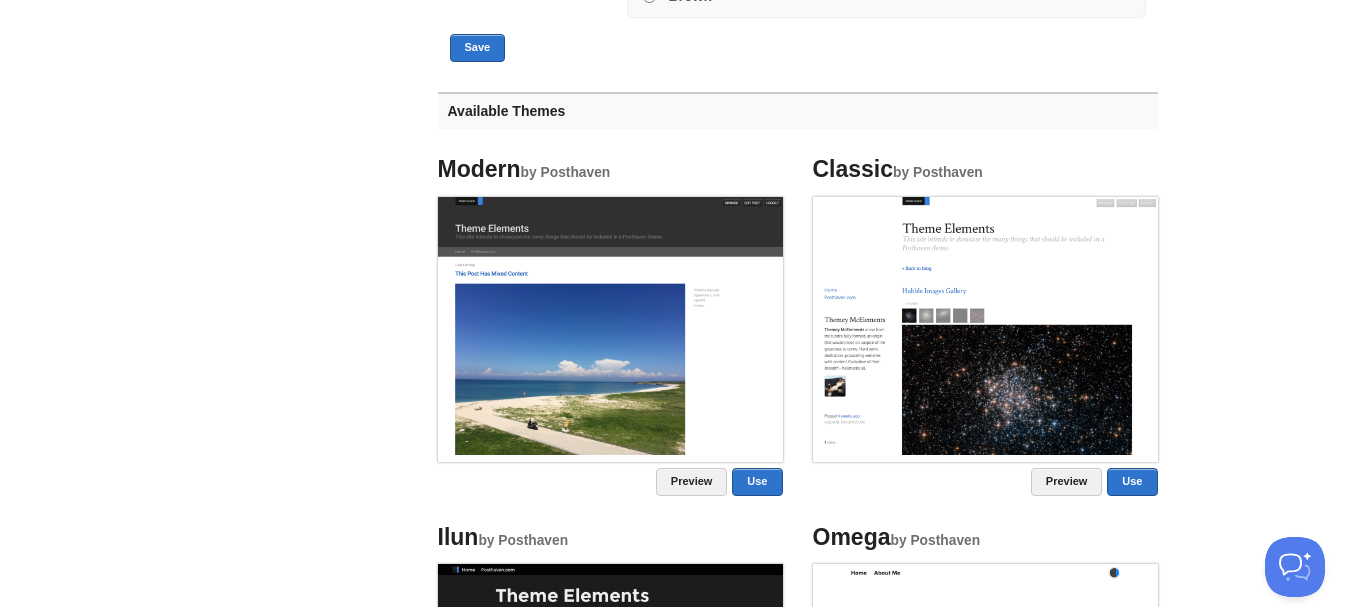 click at bounding box center [610, 326] 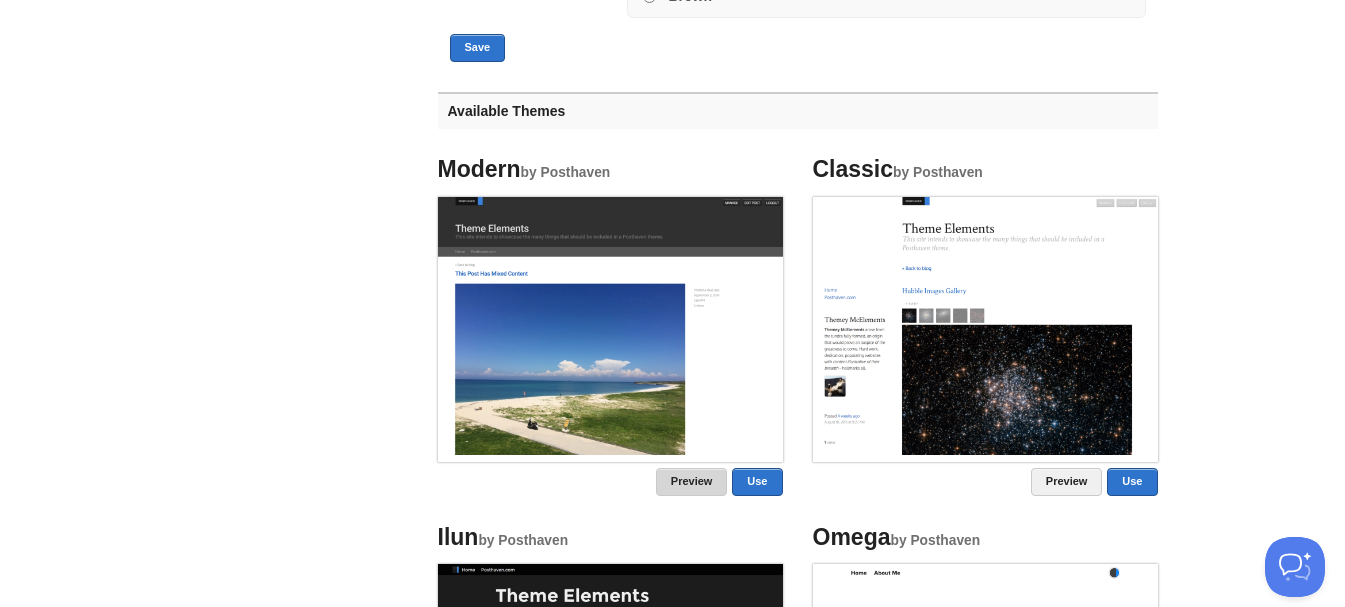 click on "Preview" at bounding box center [692, 482] 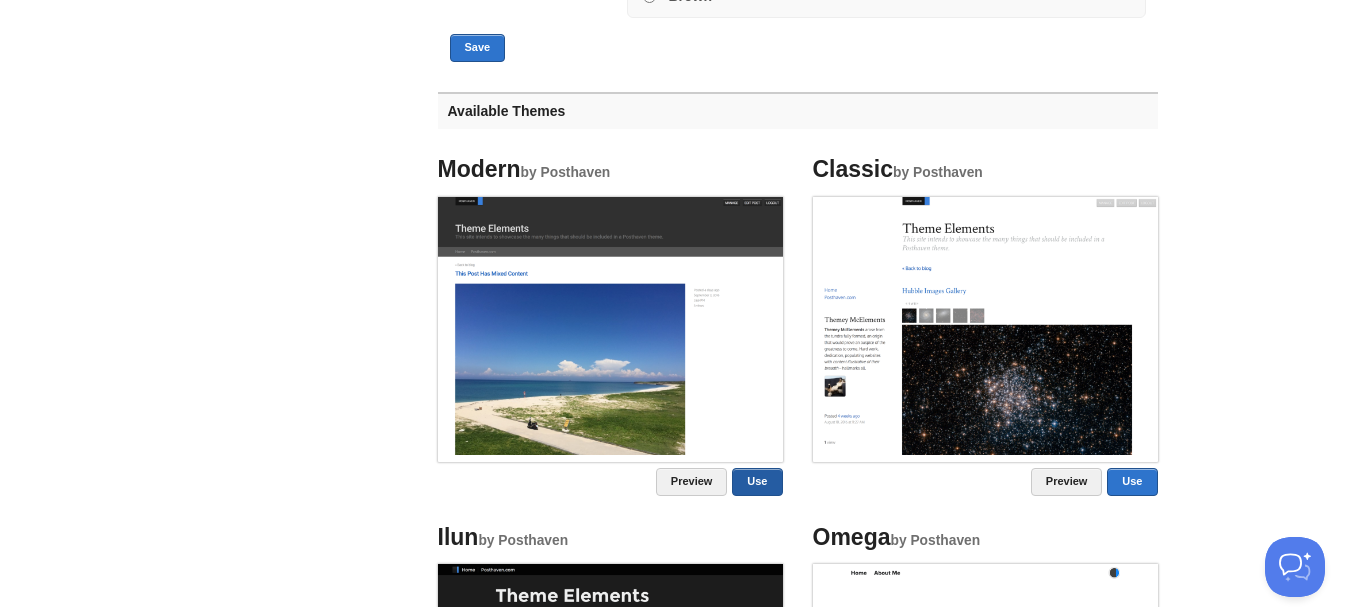 click on "Use" at bounding box center (757, 482) 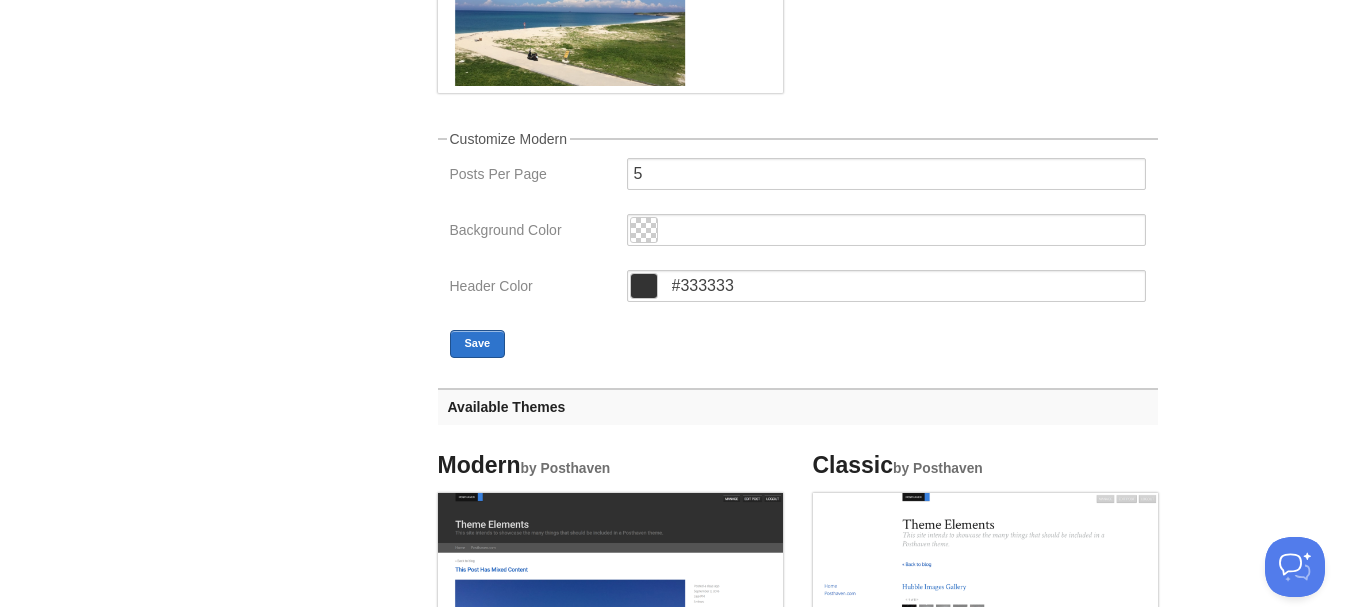 scroll, scrollTop: 199, scrollLeft: 0, axis: vertical 